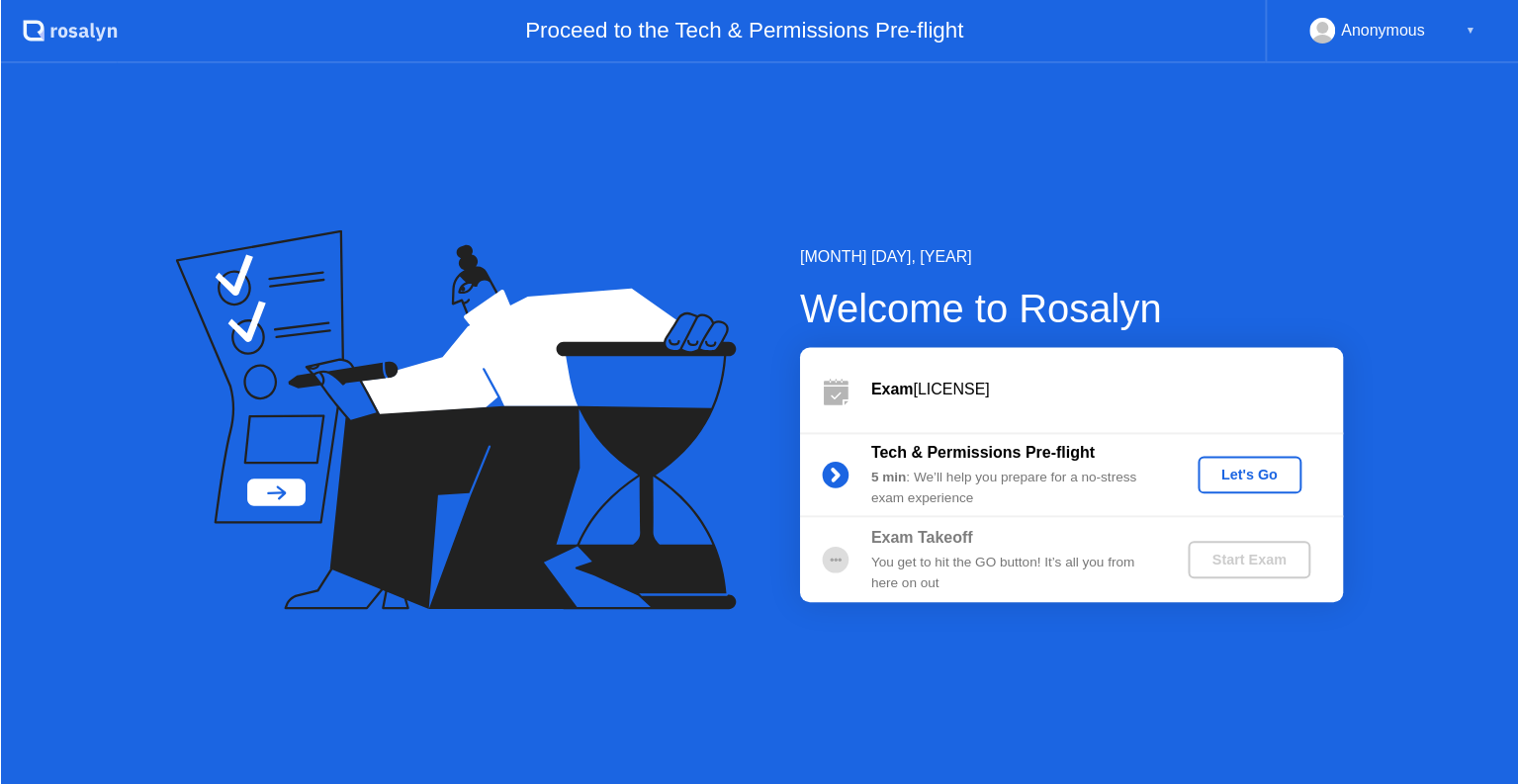 scroll, scrollTop: 0, scrollLeft: 0, axis: both 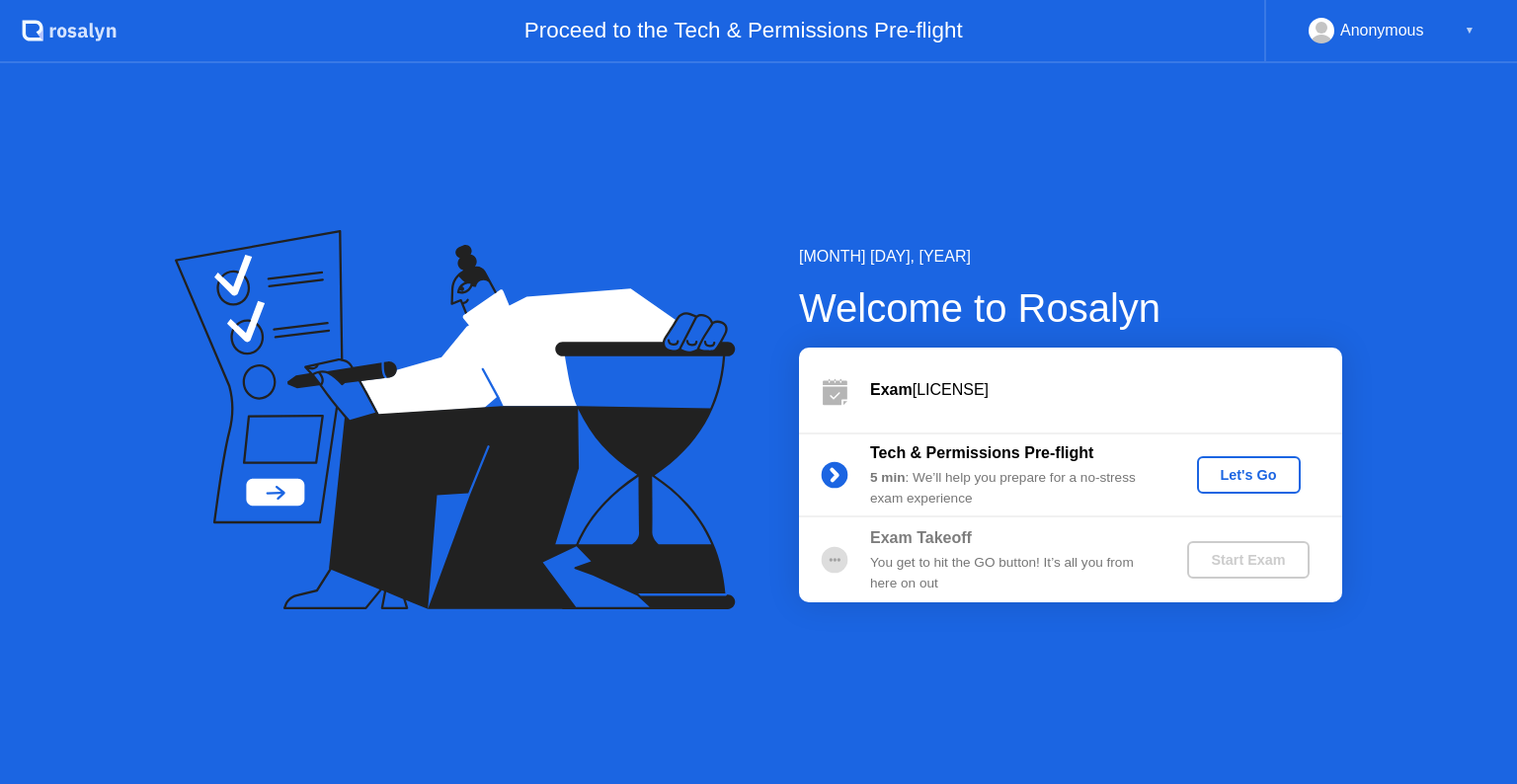 click on "Let's Go" 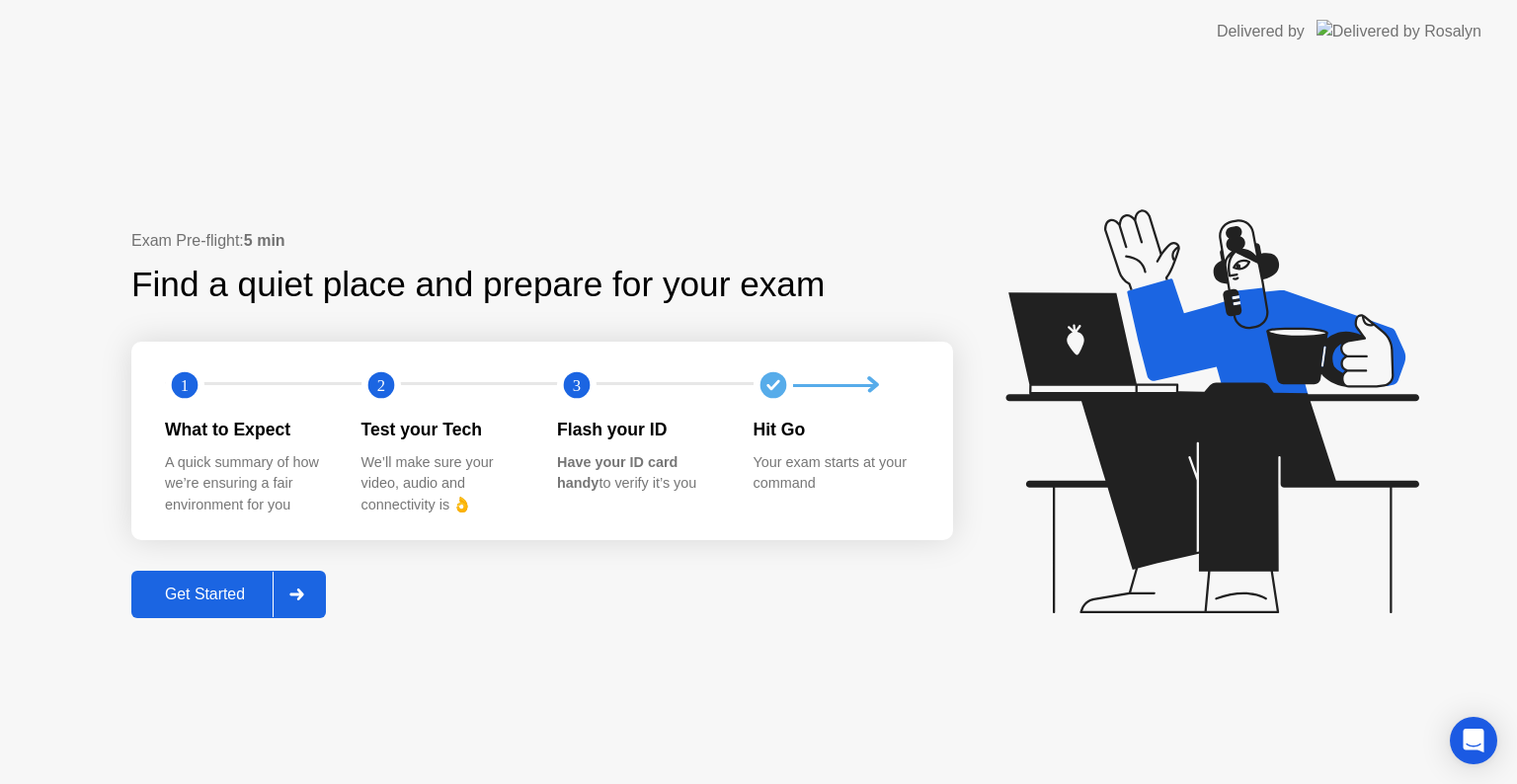 click on "Get Started" 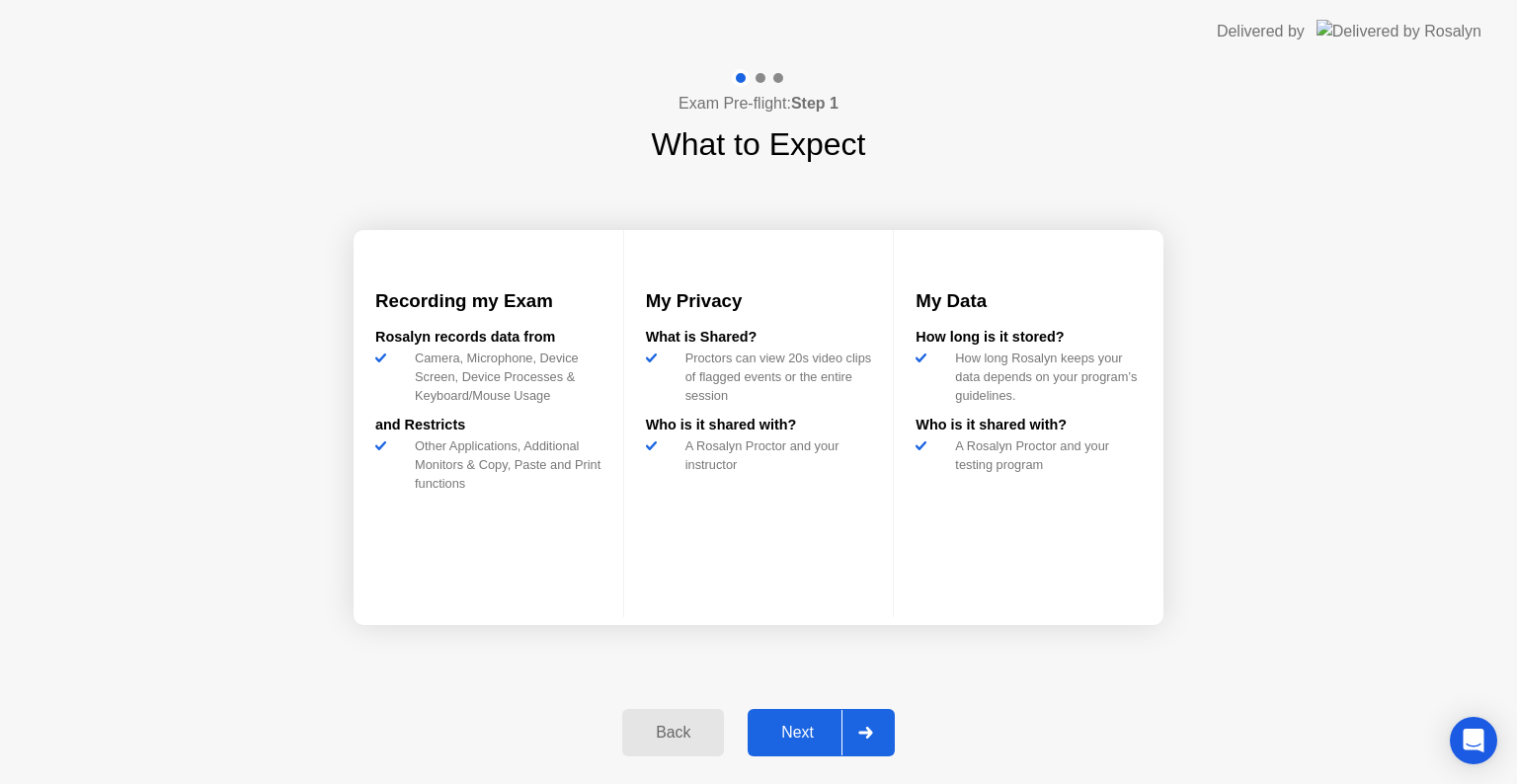 click on "Next" 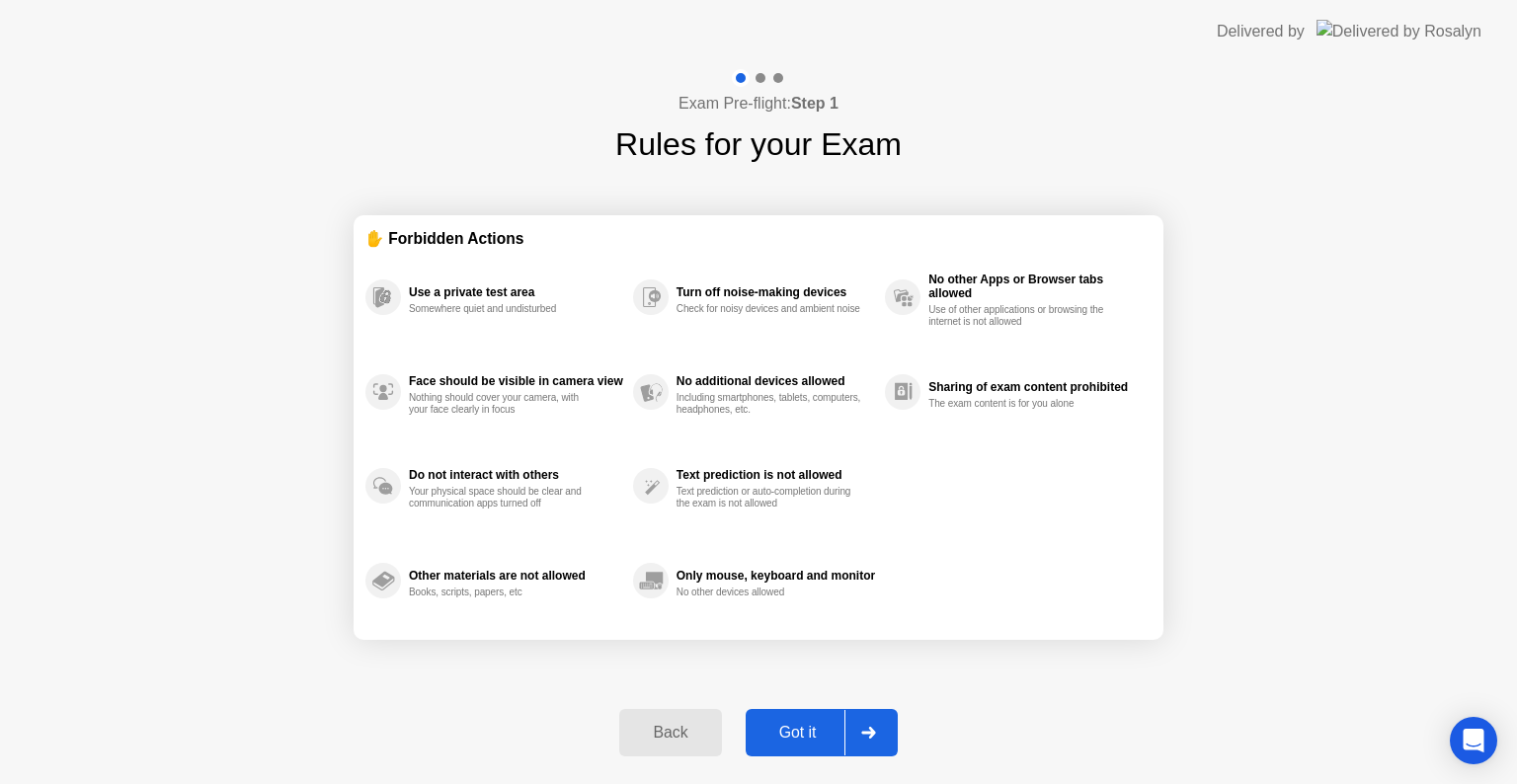 click on "Got it" 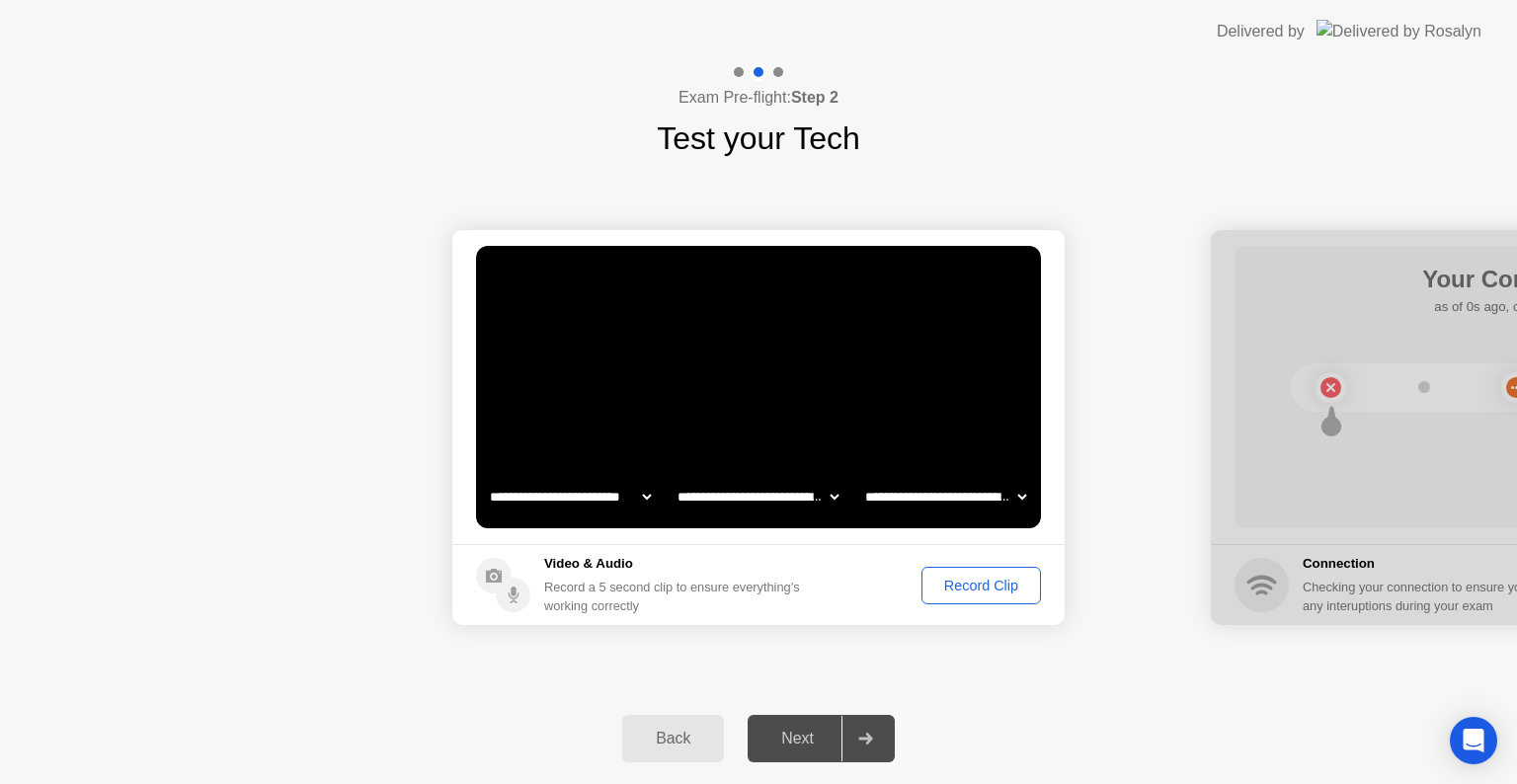 click on "Record Clip" 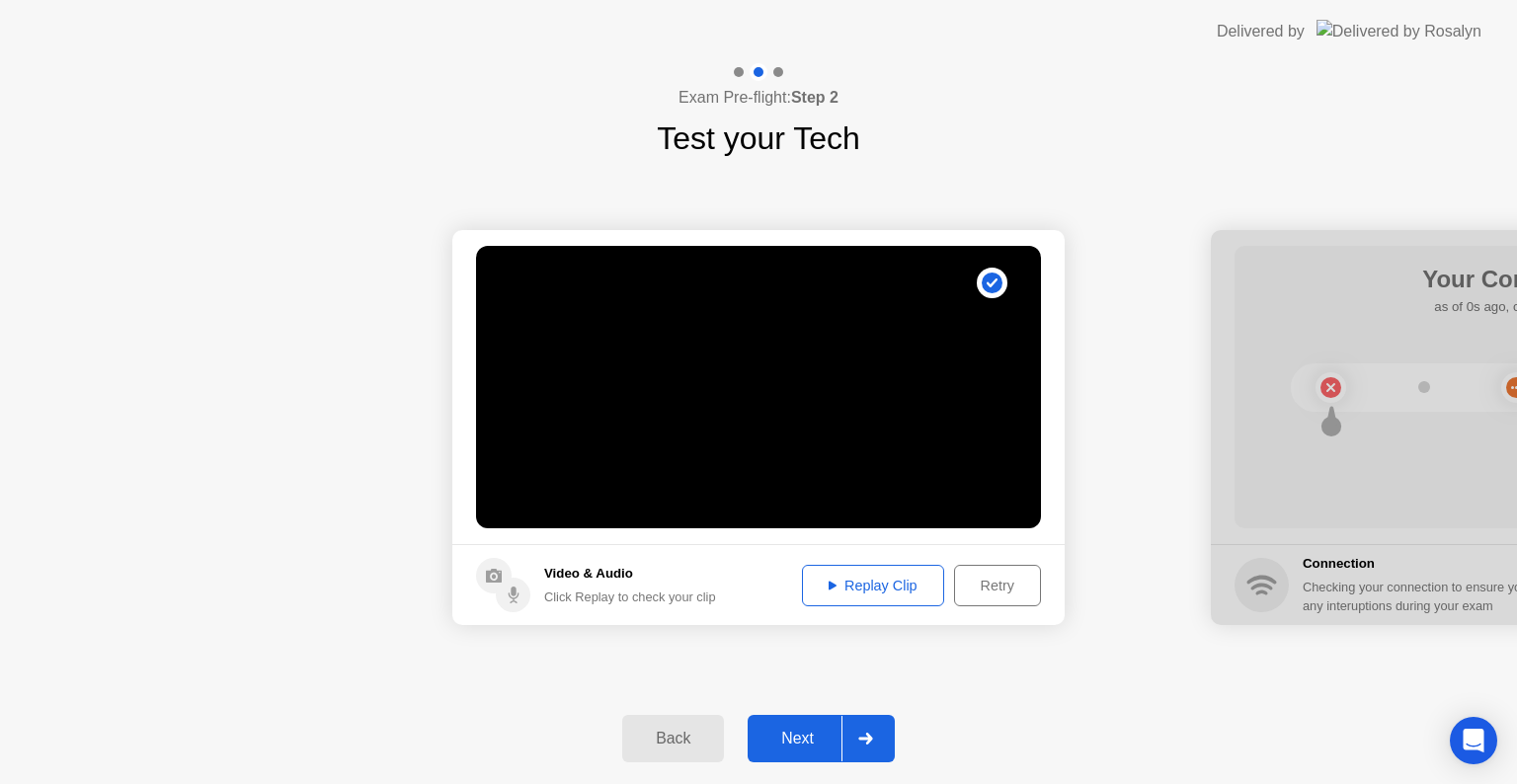 click on "Replay Clip" 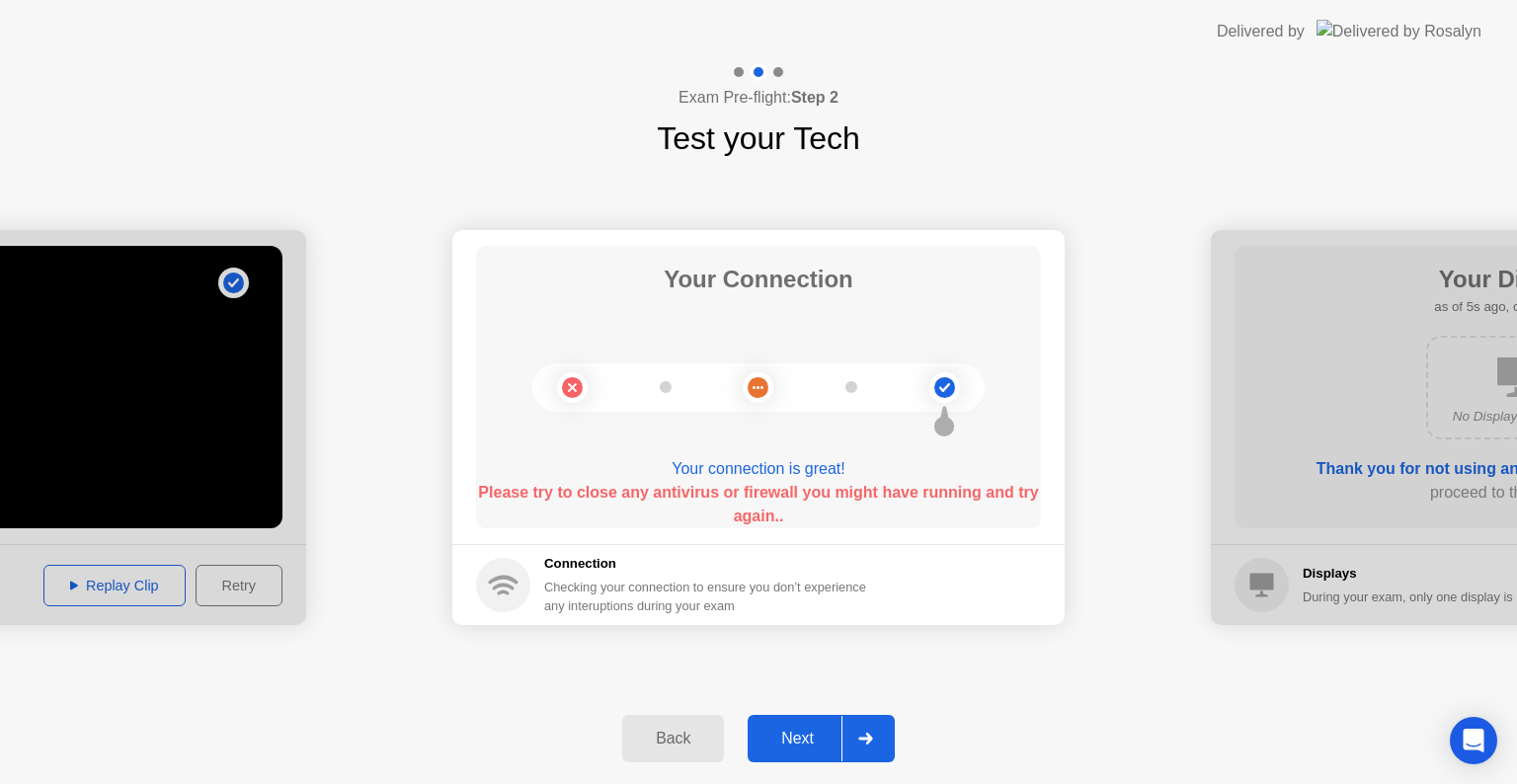 click on "Next" 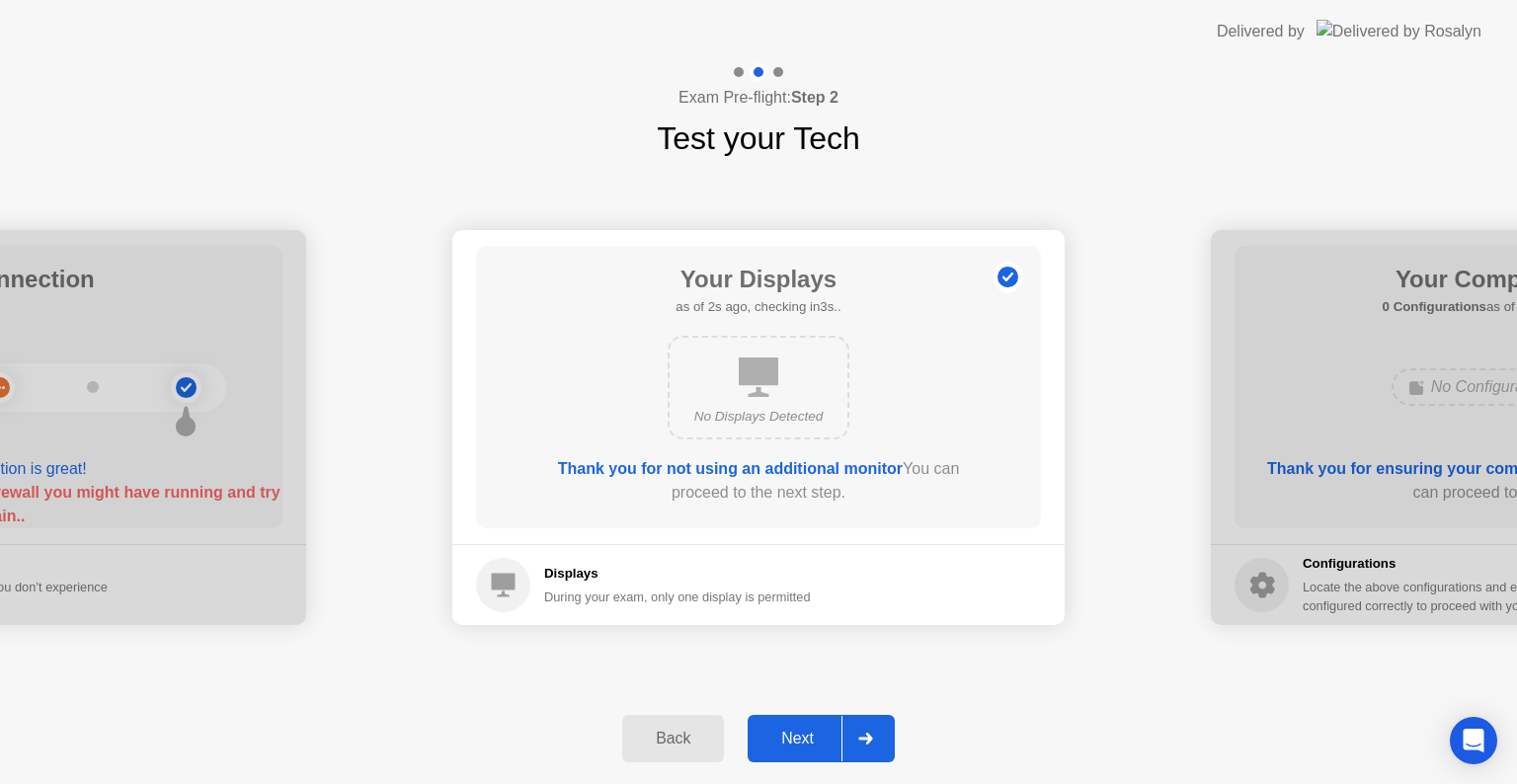 click on "Next" 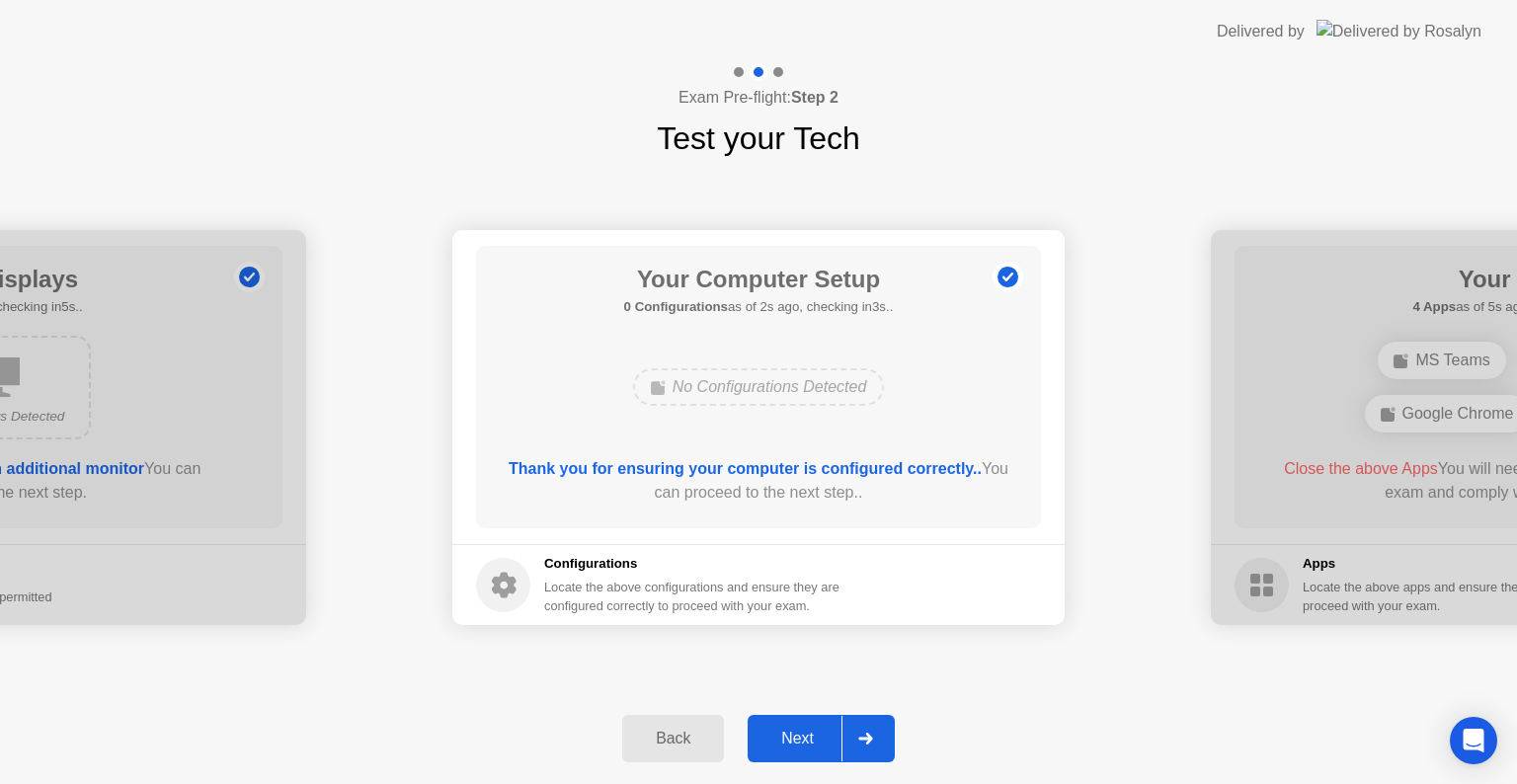 click on "Next" 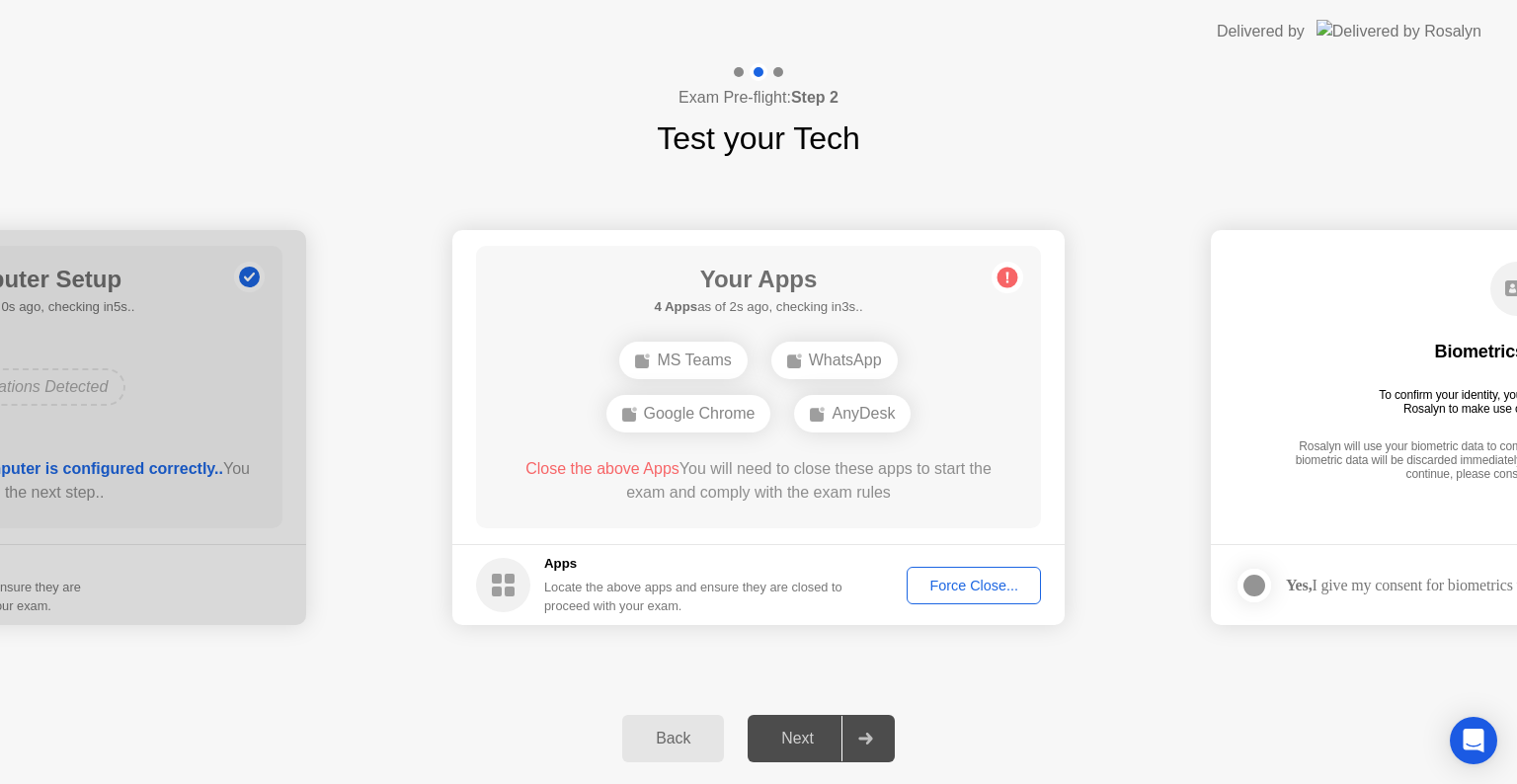 click on "Force Close..." 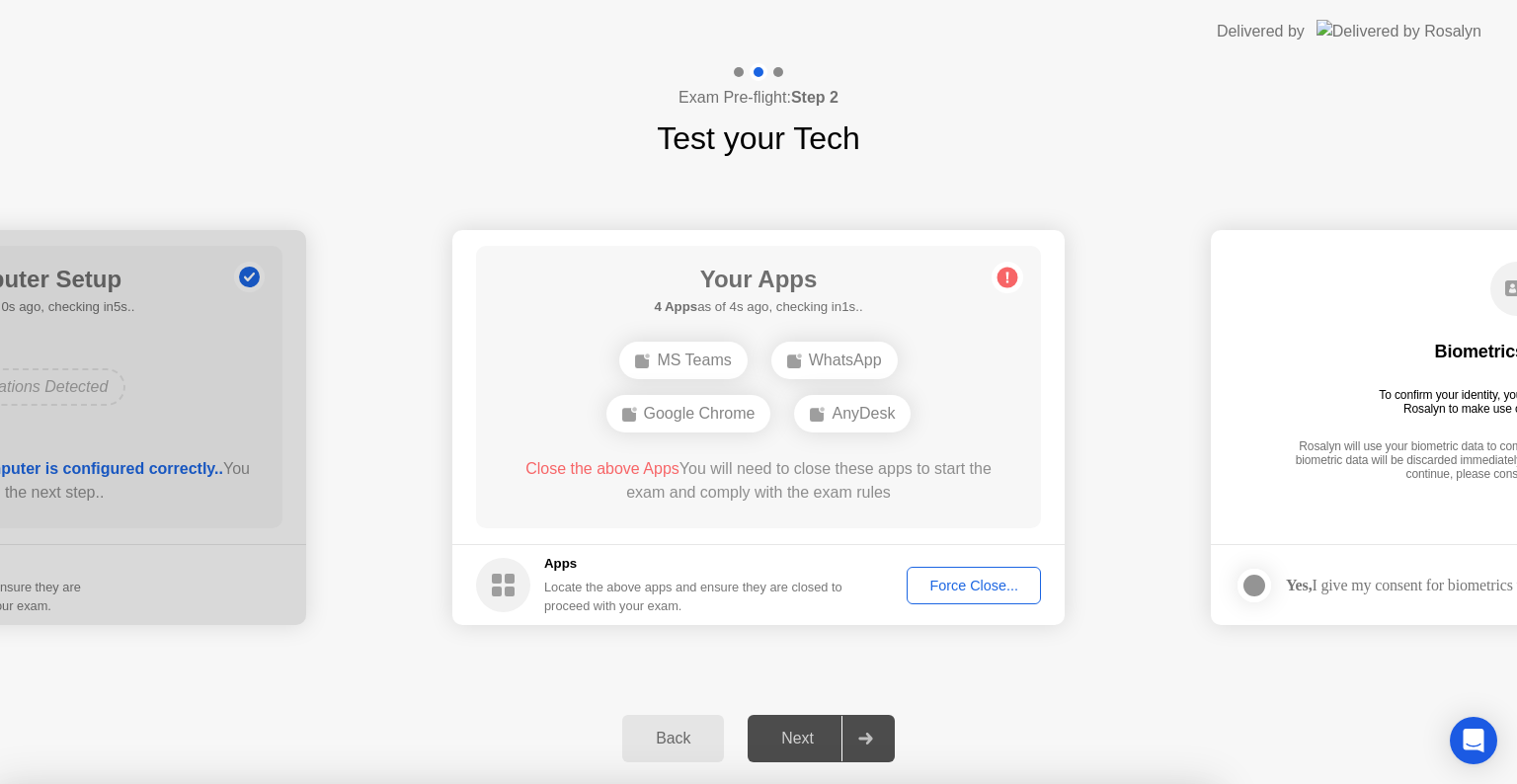 click on "Confirm" at bounding box center [673, 1110] 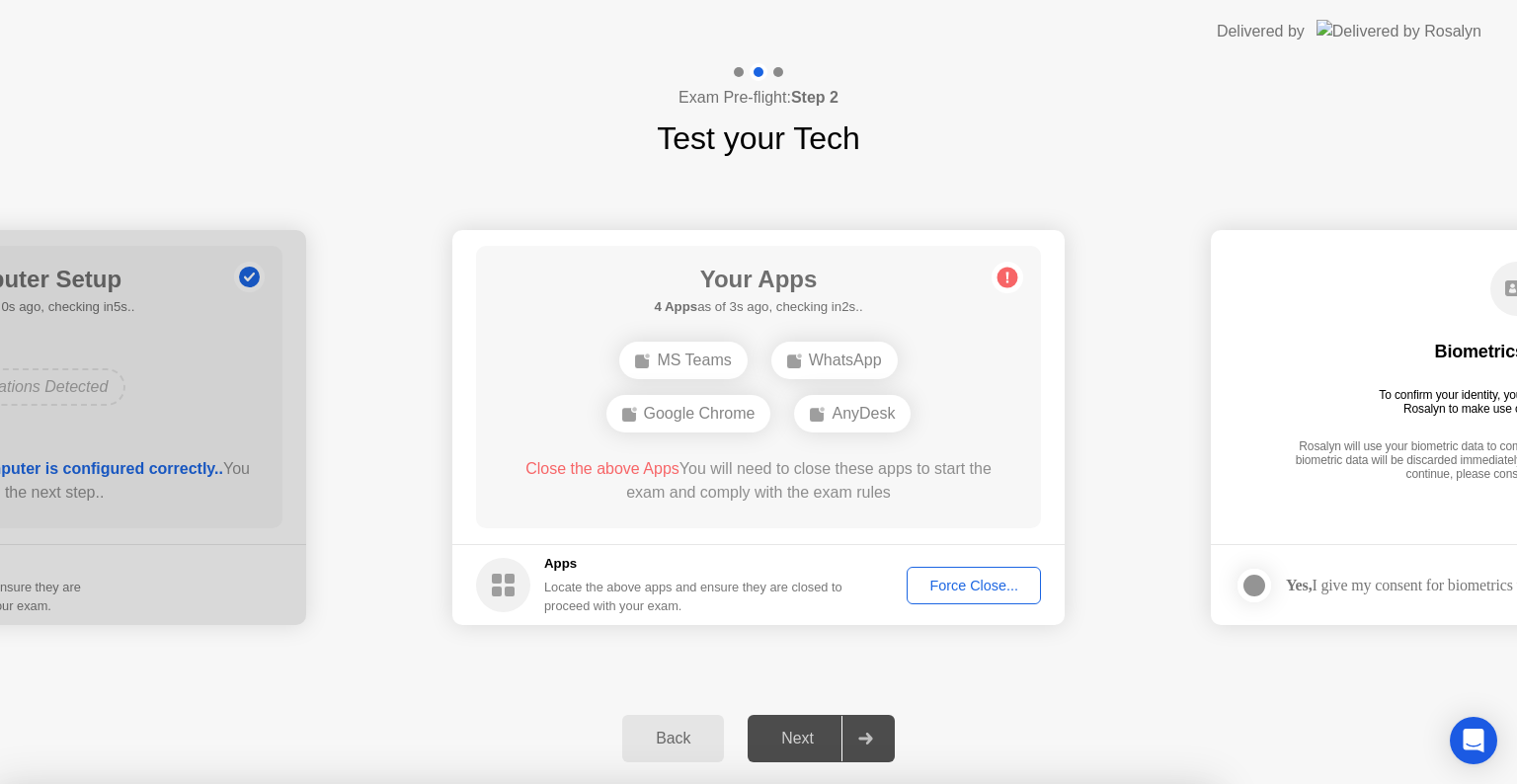 click on "Close" at bounding box center [526, 1019] 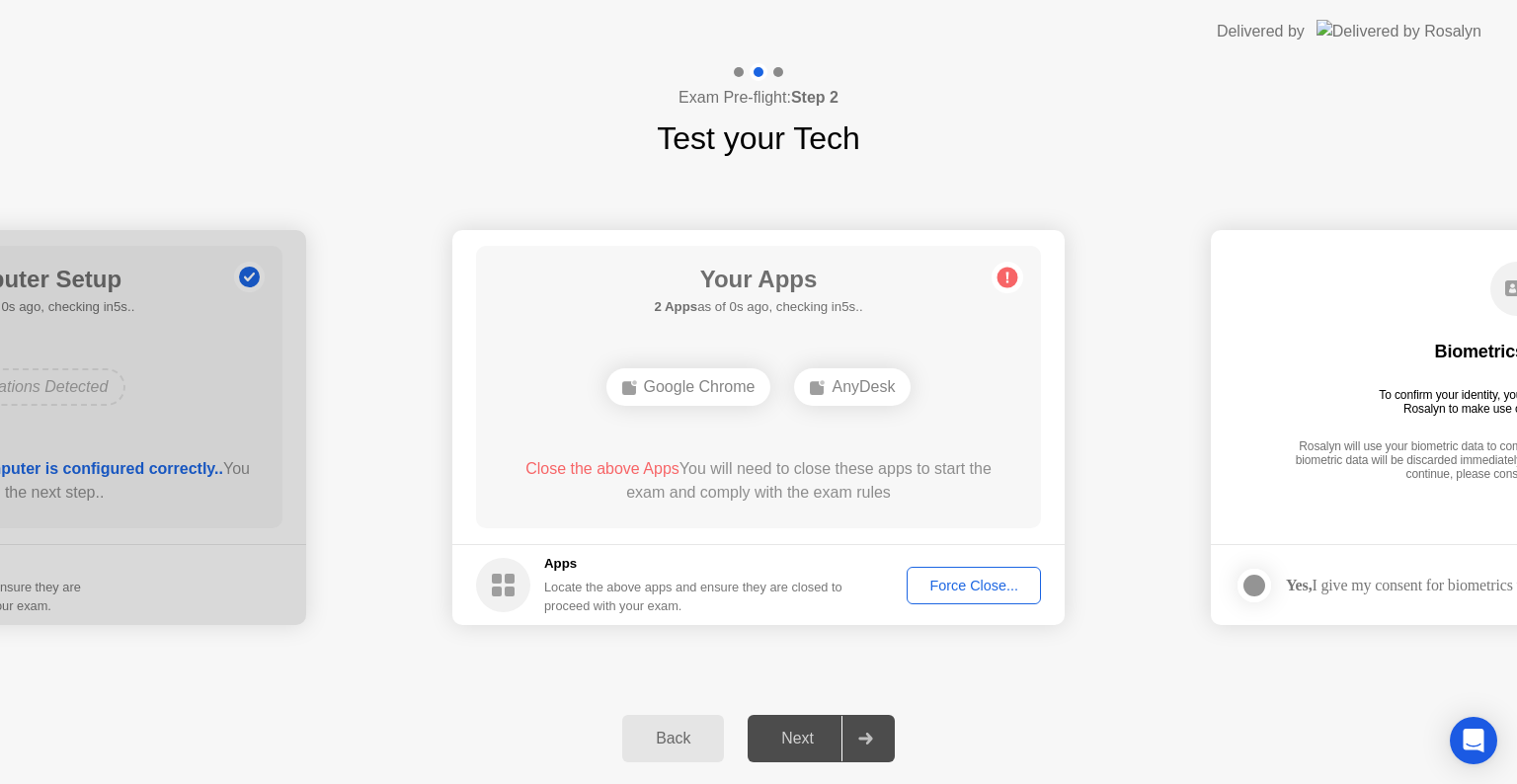 click on "Force Close..." 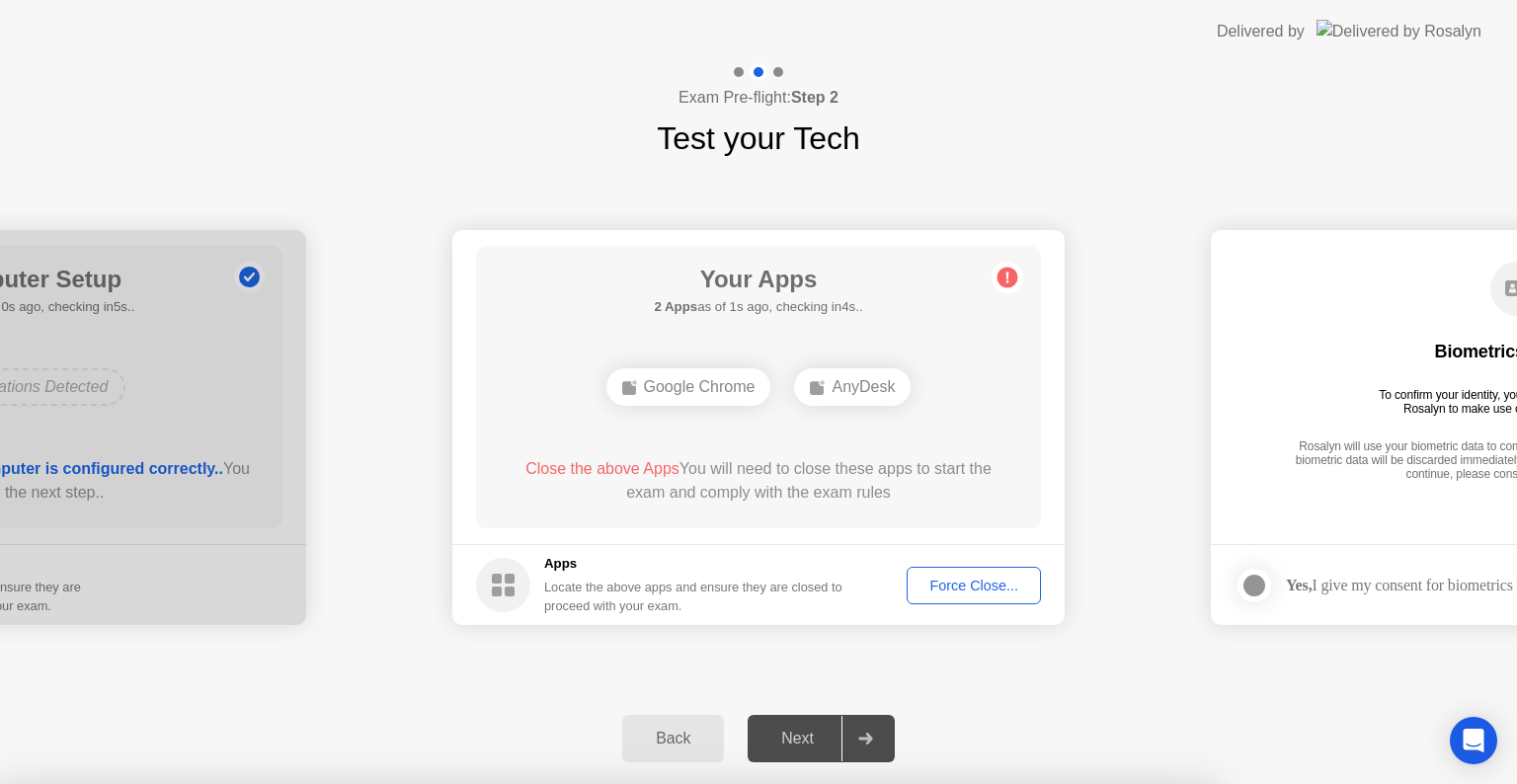 click on "Confirm" at bounding box center [673, 1057] 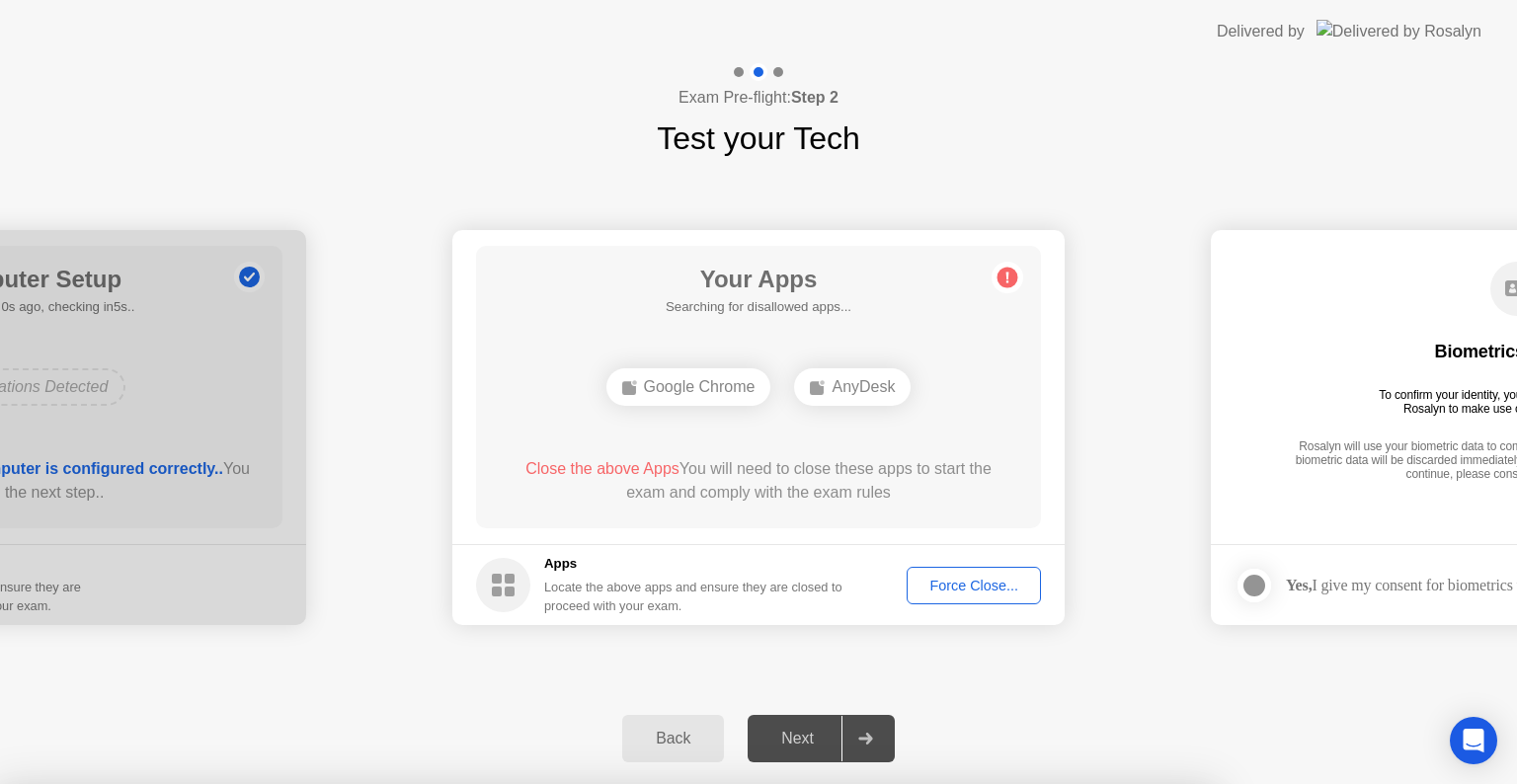click on "Close" at bounding box center (526, 1019) 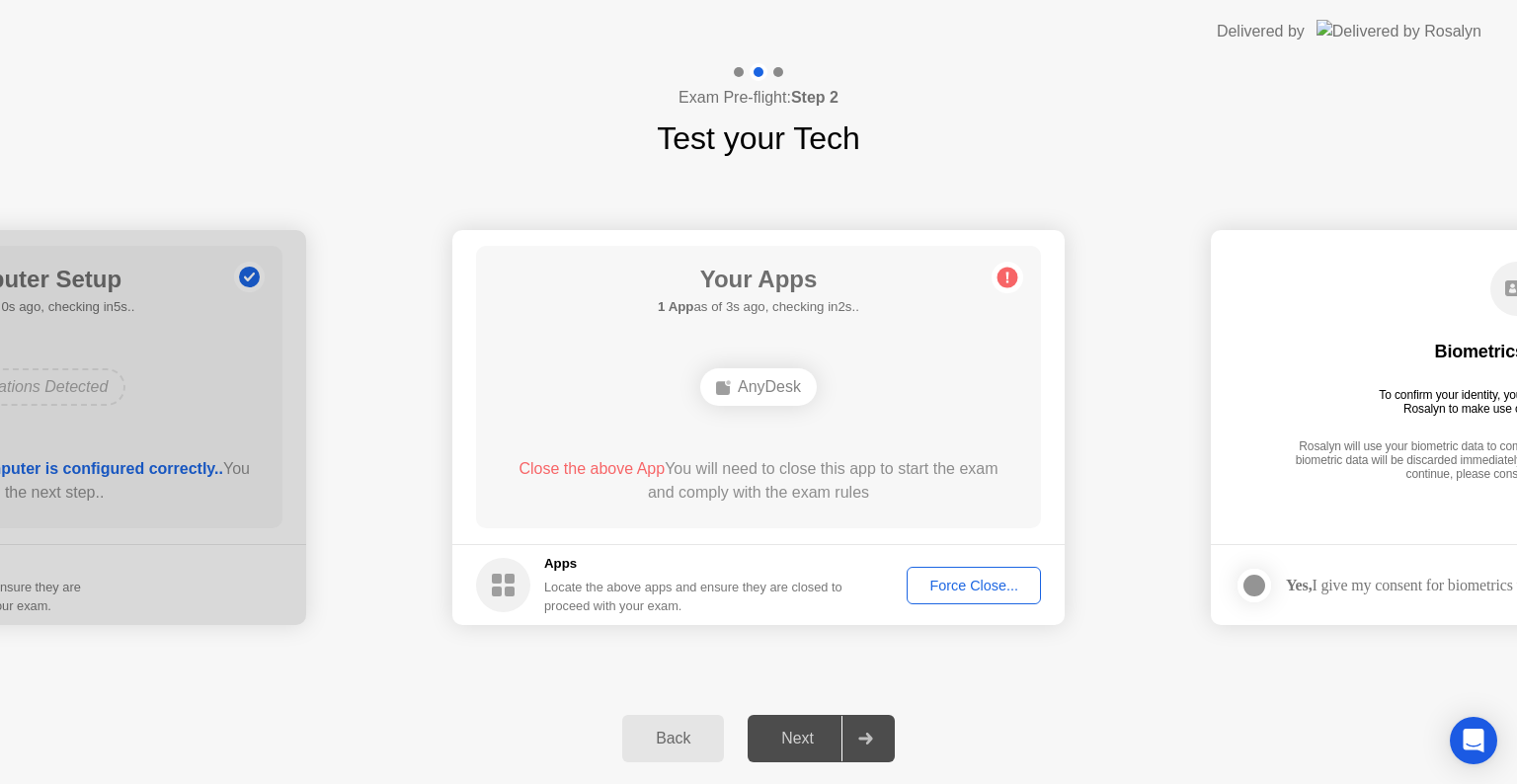 click on "Force Close..." 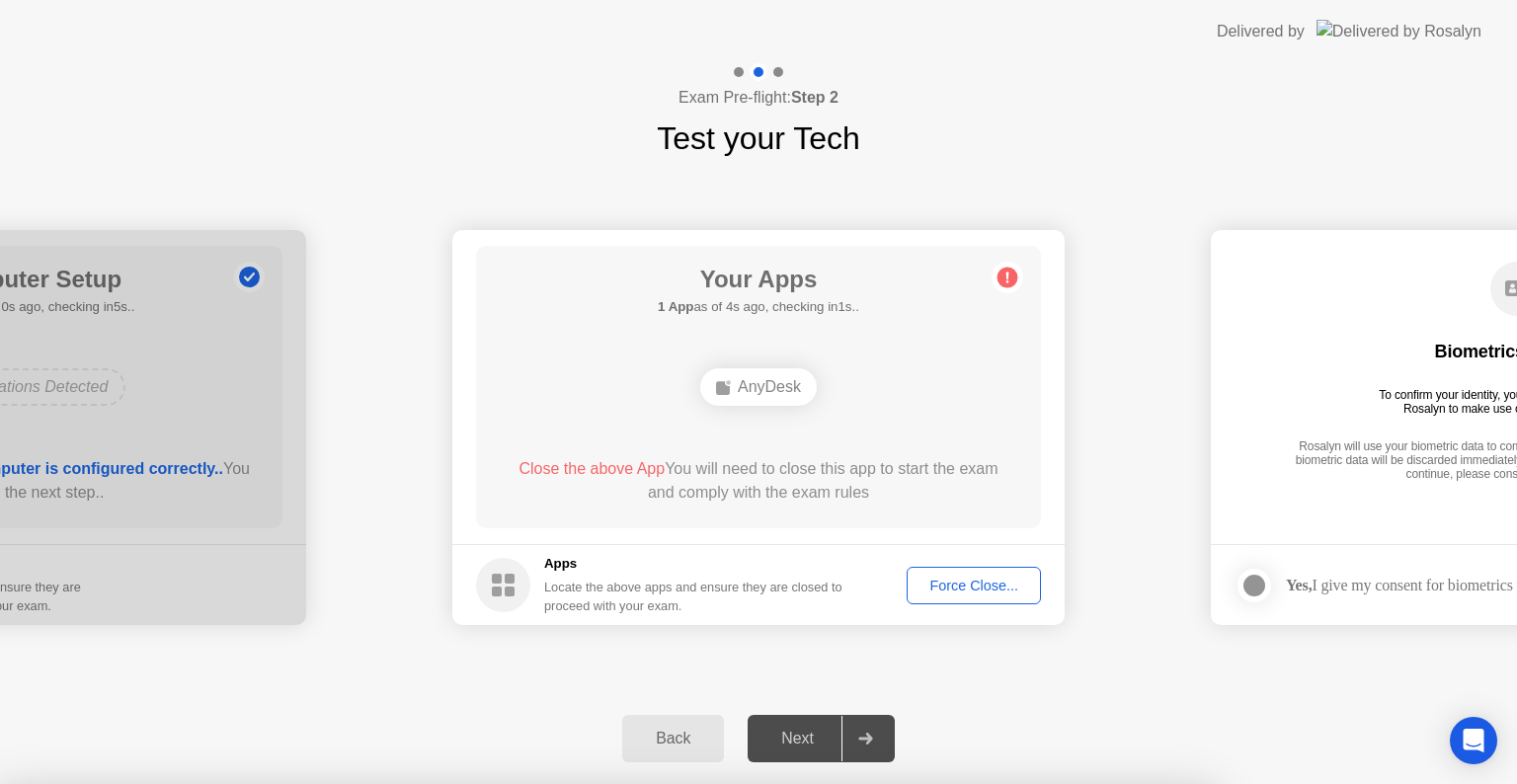 click on "Confirm" at bounding box center (673, 1057) 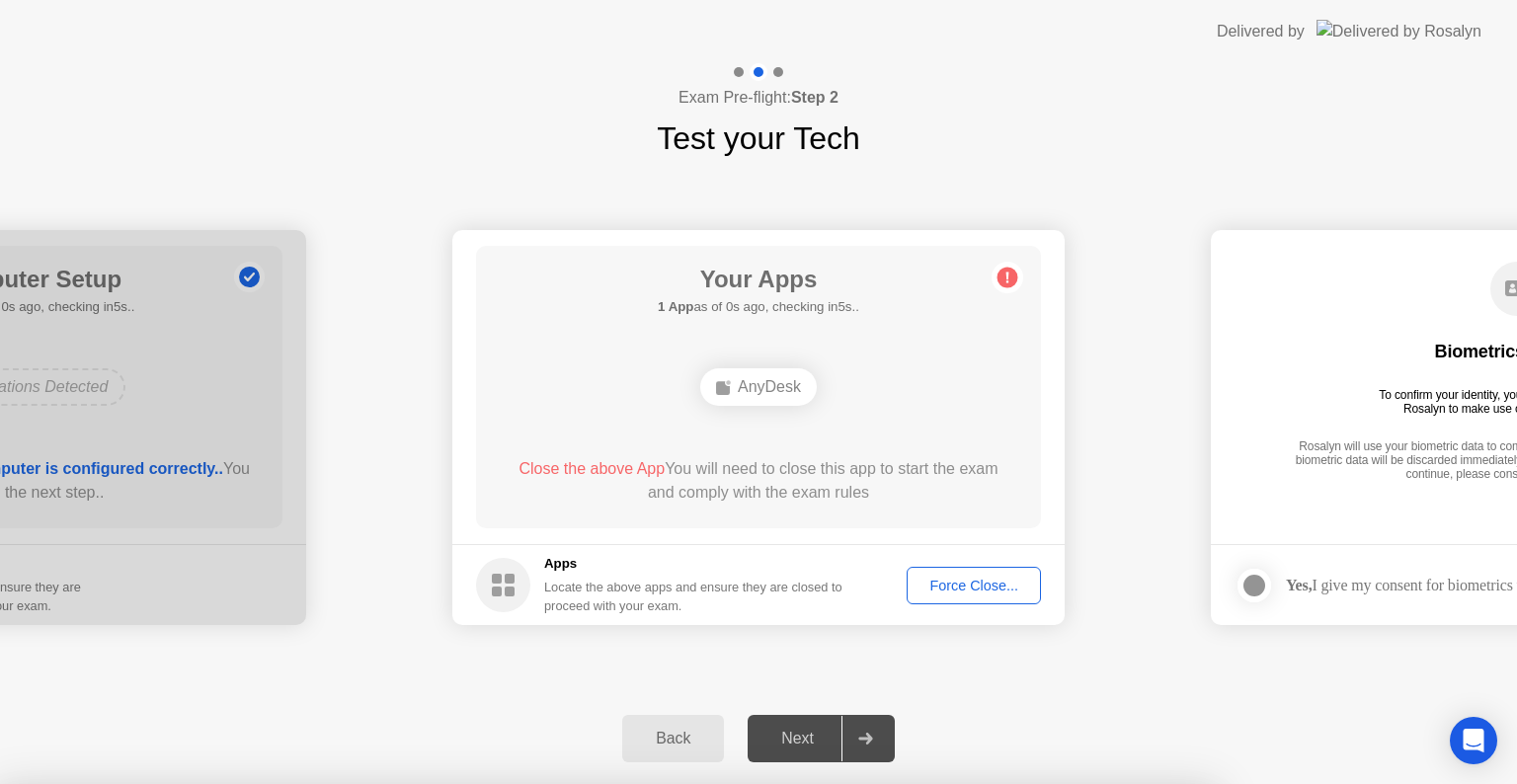 click on "Close" at bounding box center [526, 1019] 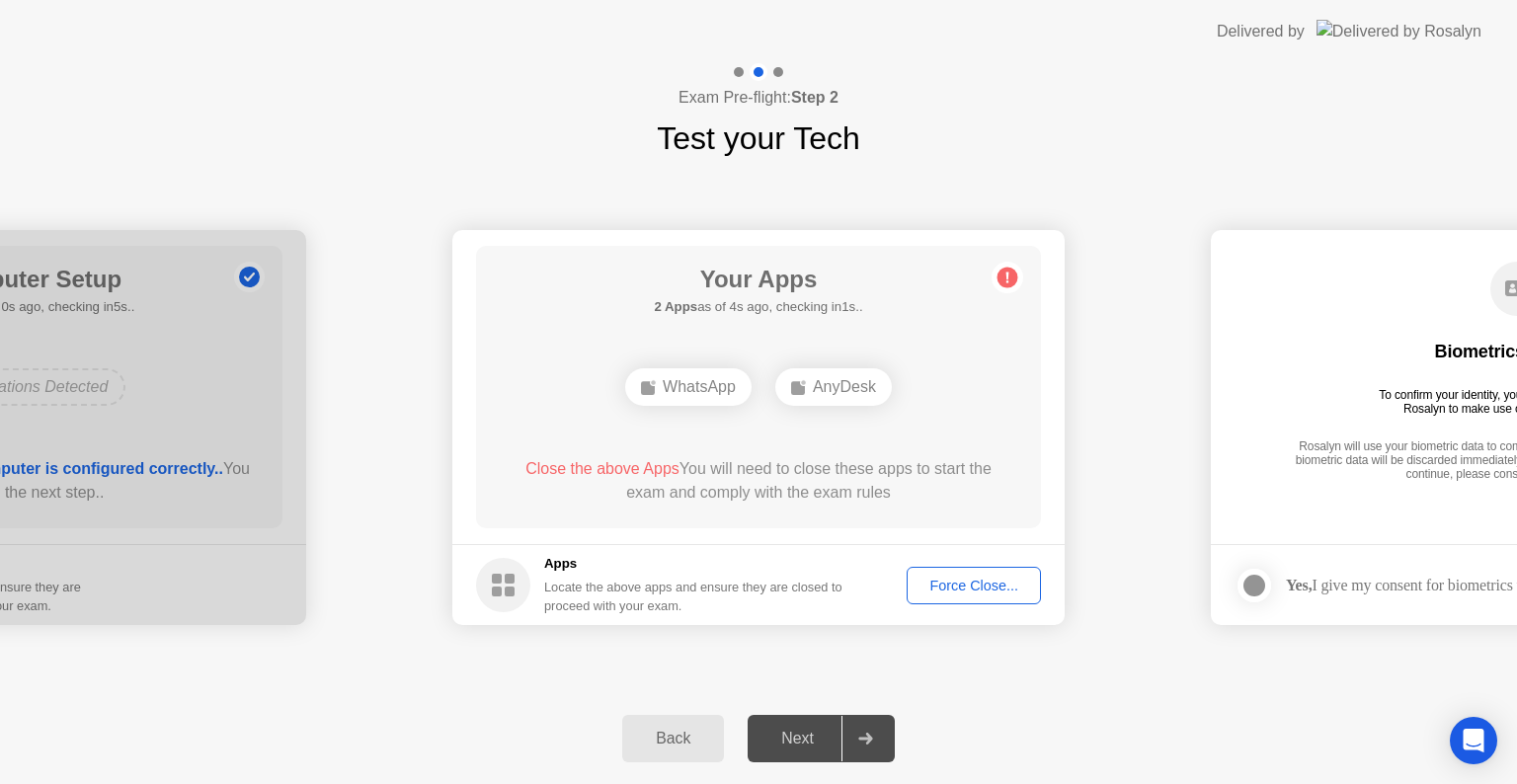 click on "Force Close..." 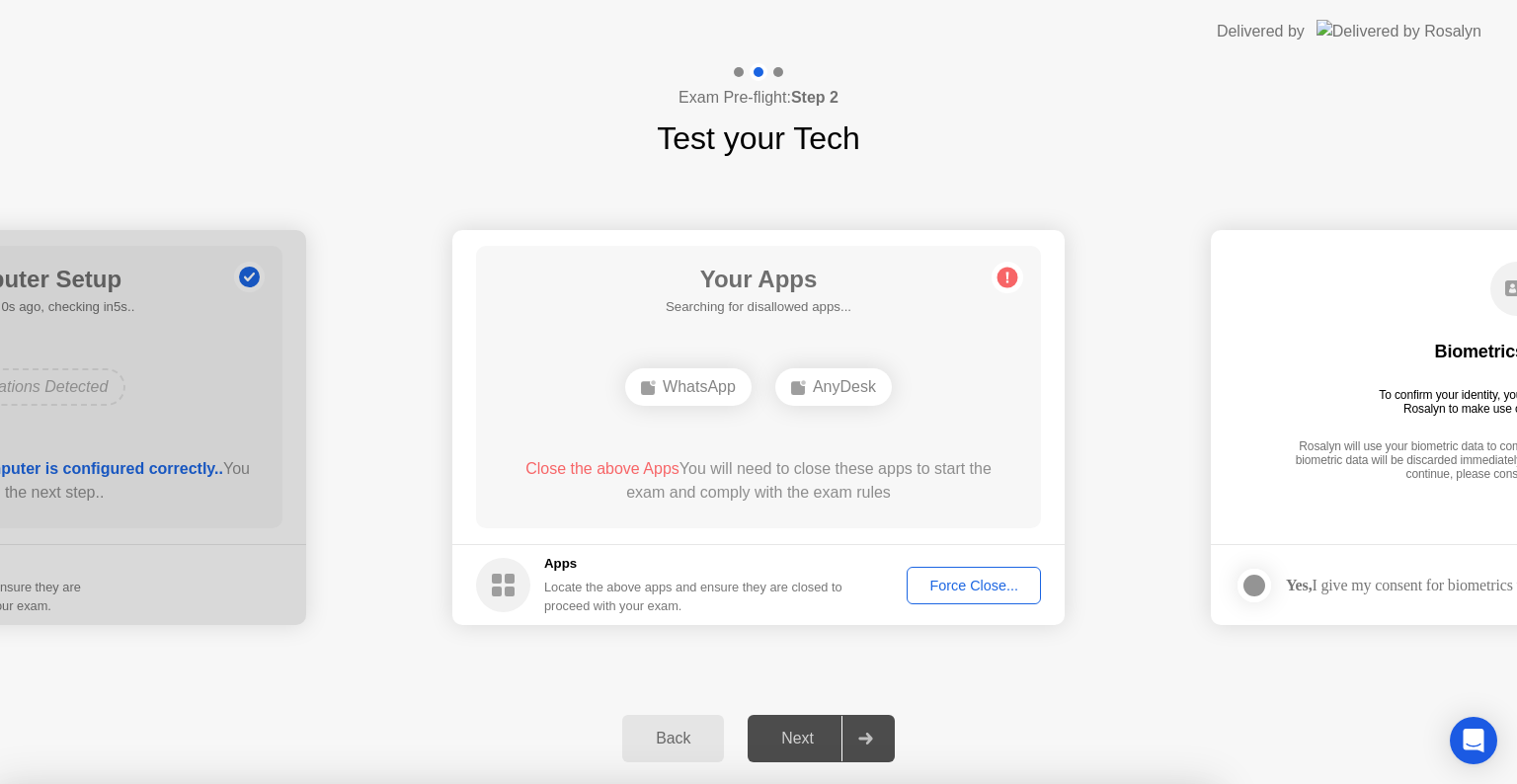 click on "Confirm" at bounding box center (673, 1057) 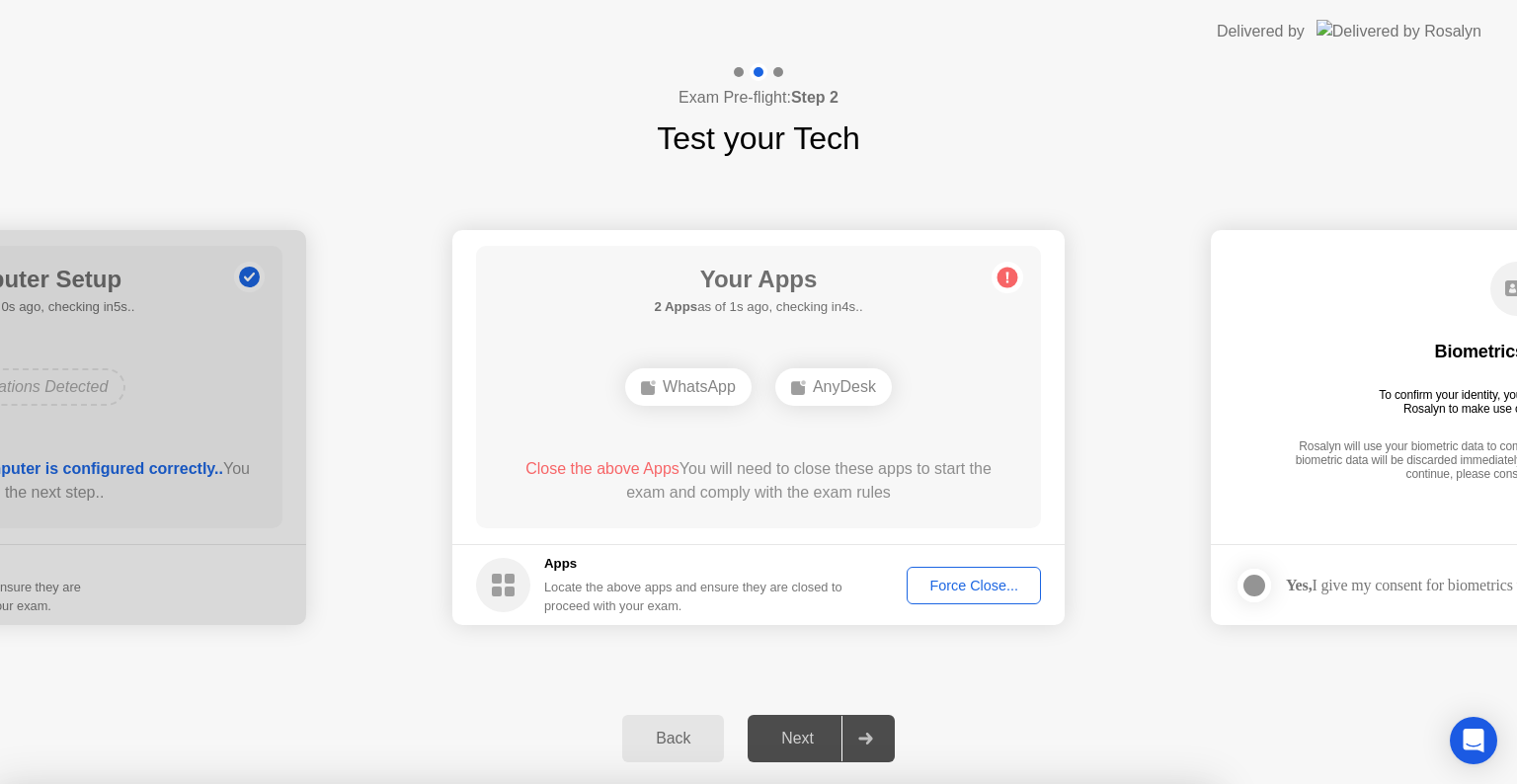 click on "Close" at bounding box center (526, 1019) 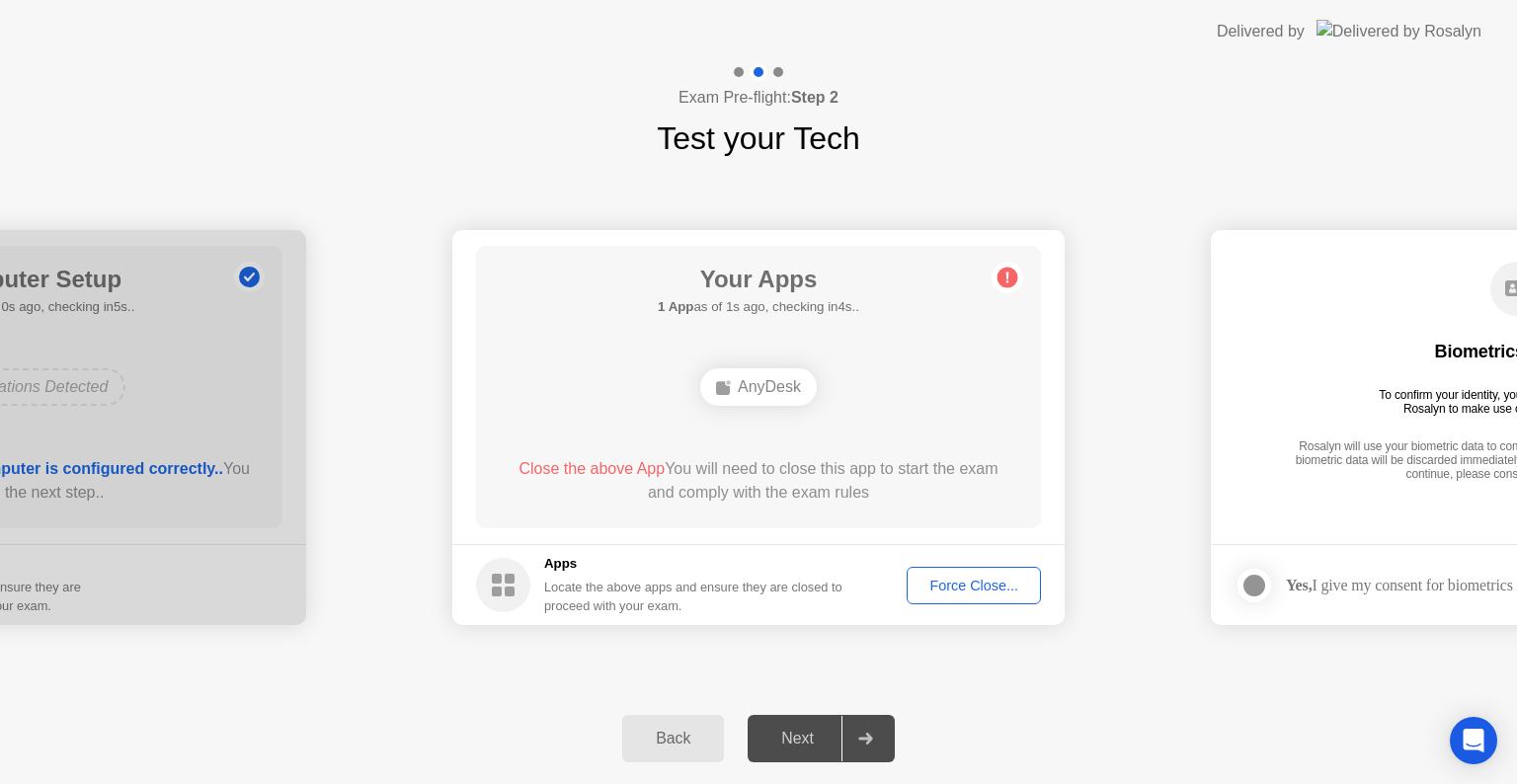 click on "Force Close..." 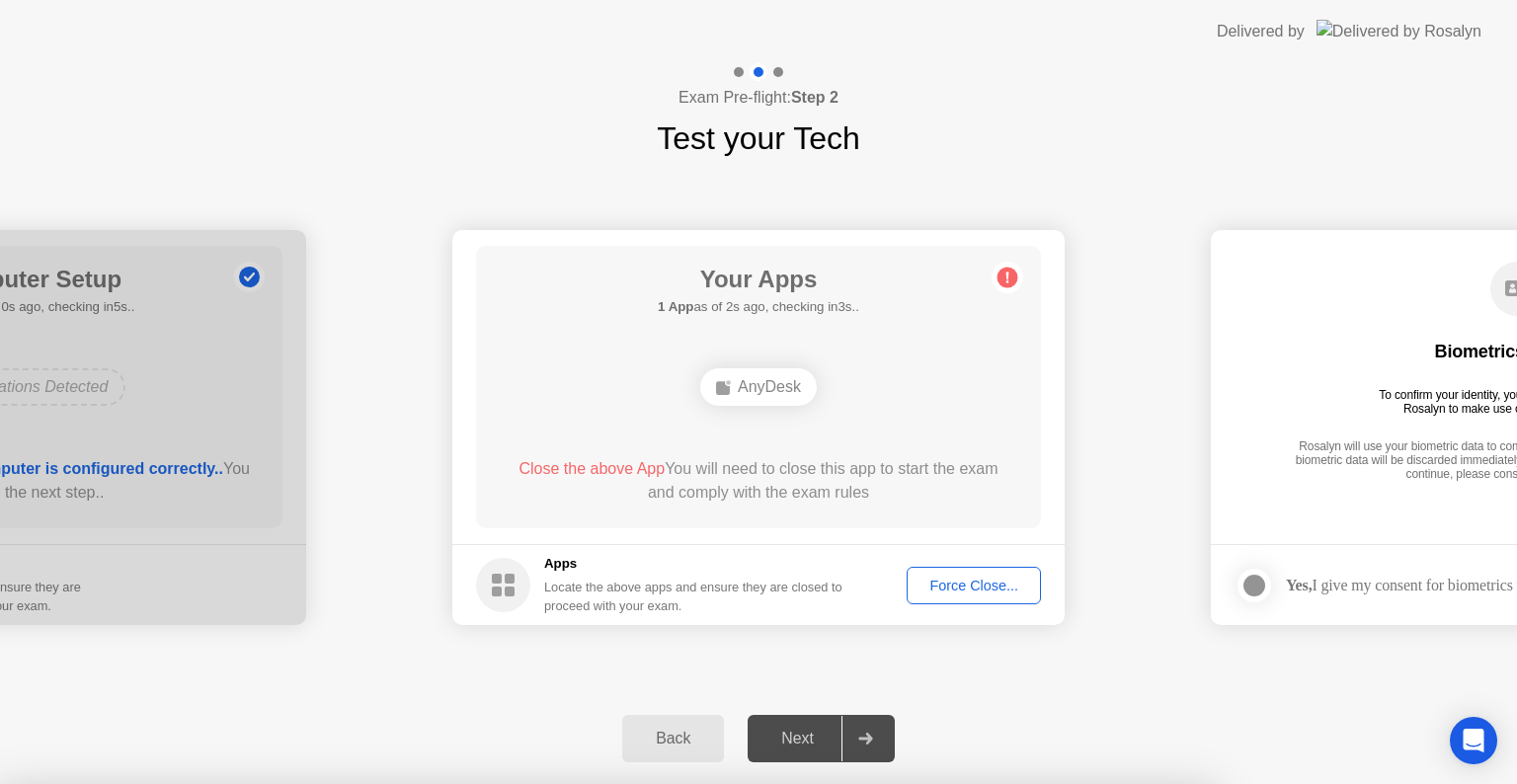 click on "Confirm" at bounding box center (673, 1057) 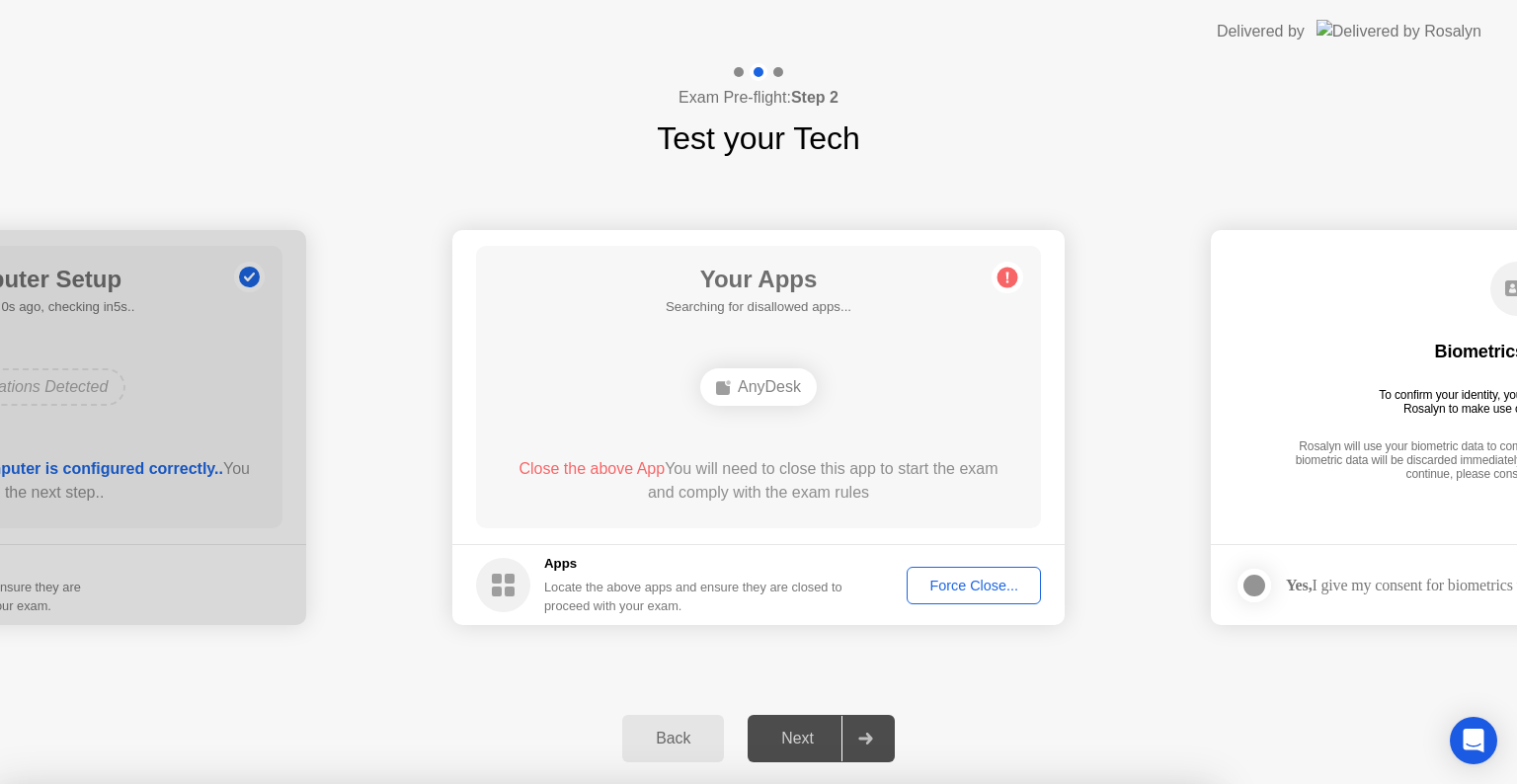 click on "AnyDesk" at bounding box center (606, 953) 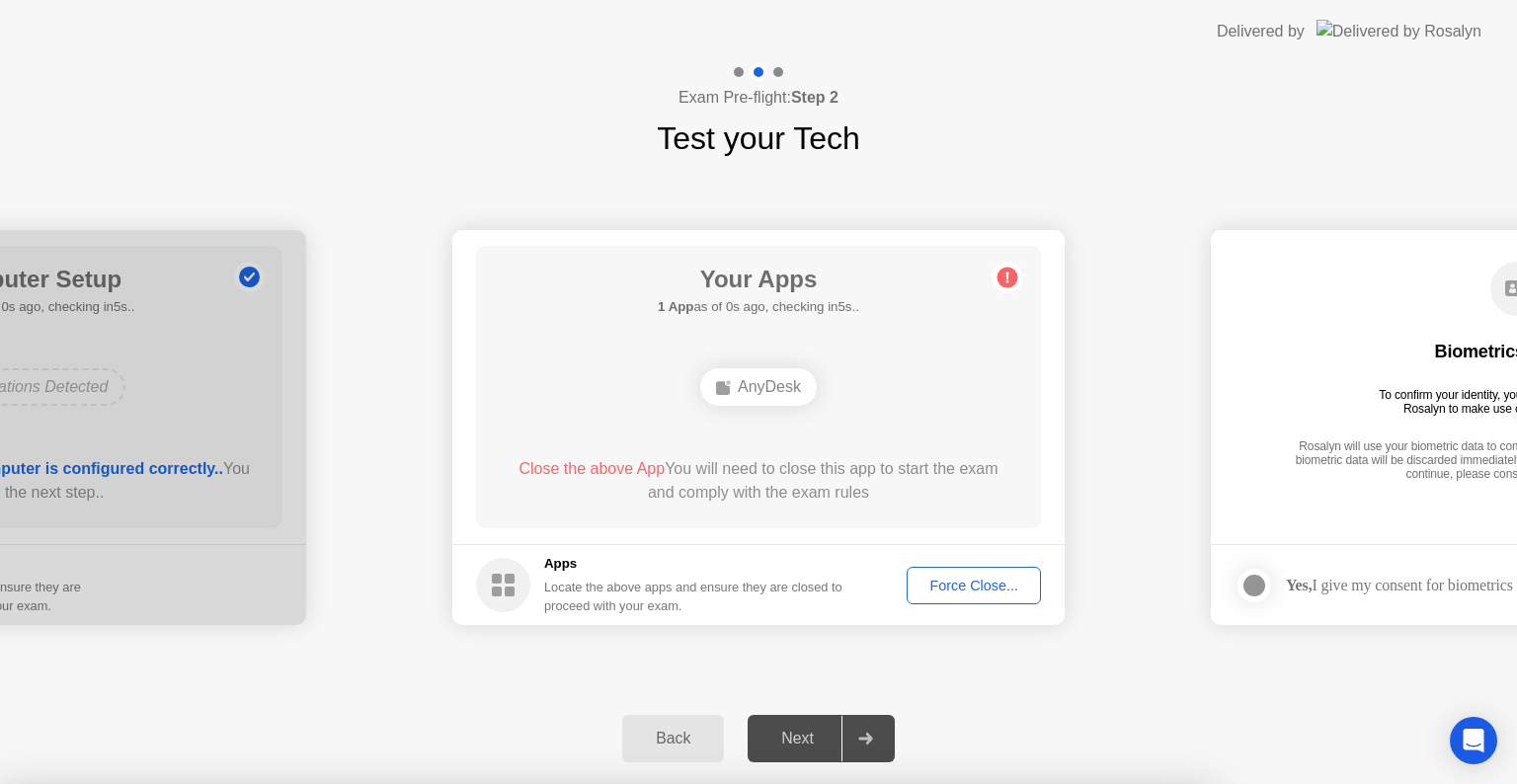 click on "Read More" at bounding box center (669, 1019) 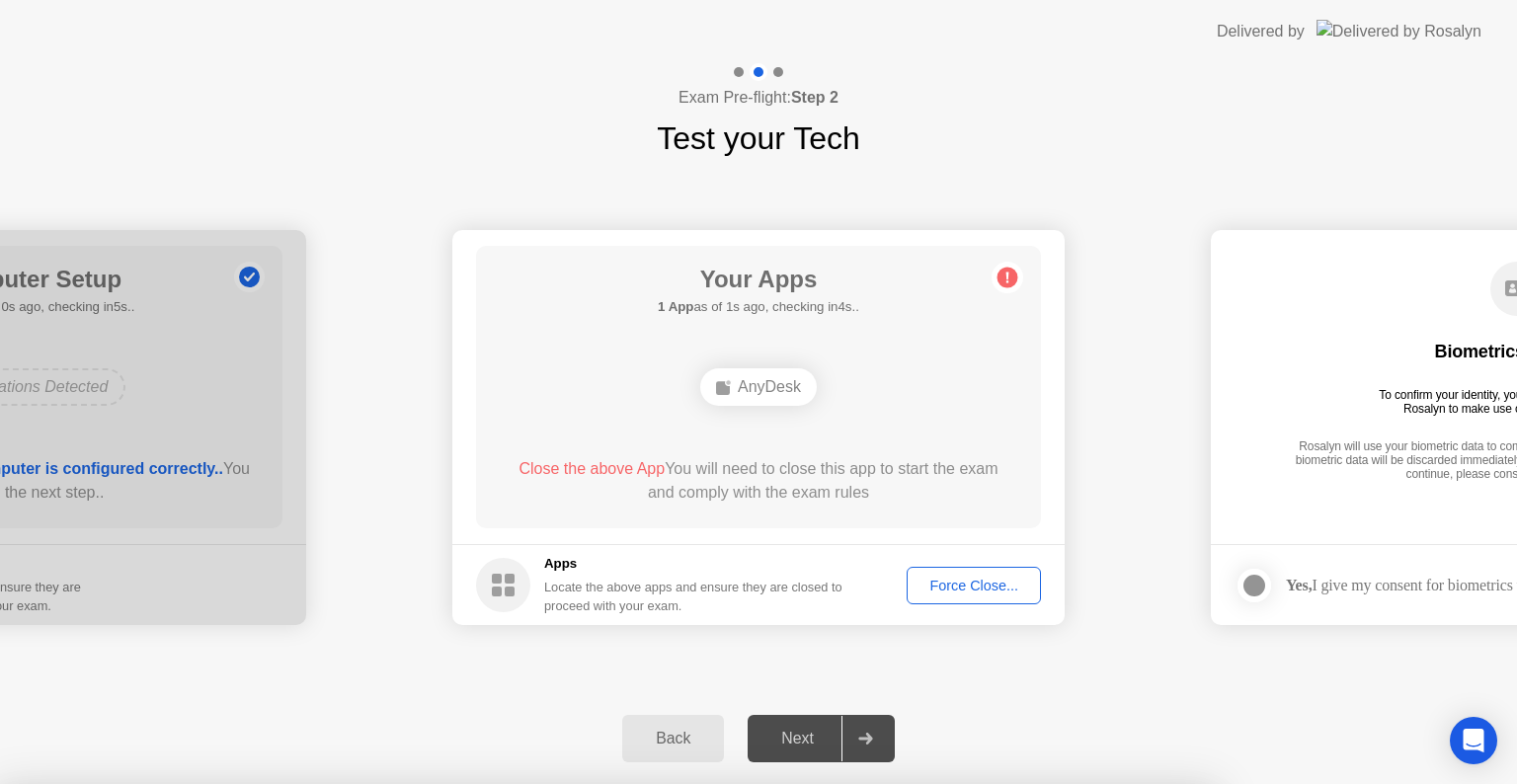 click on "Close" at bounding box center (526, 1019) 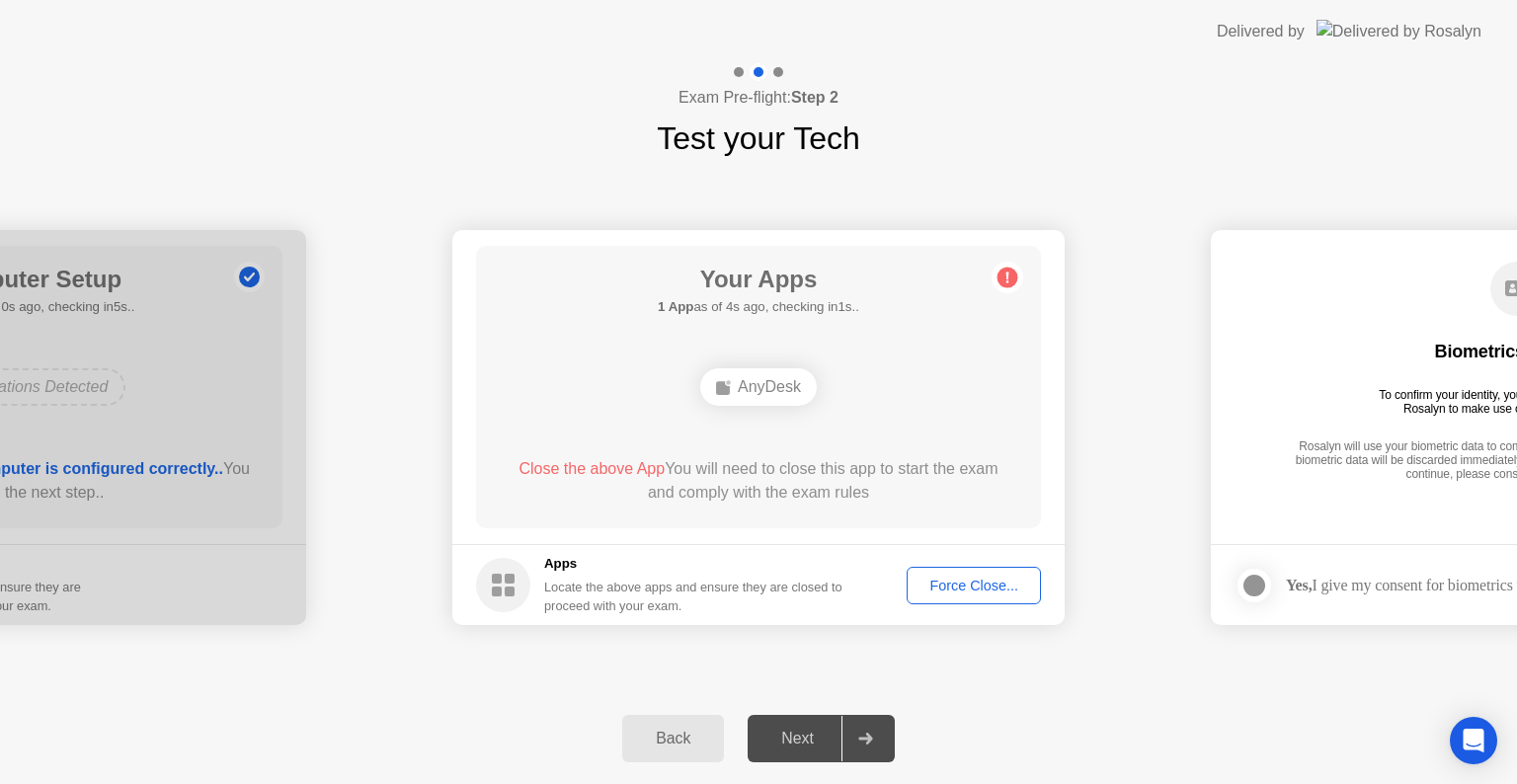 click on "Close the above App" 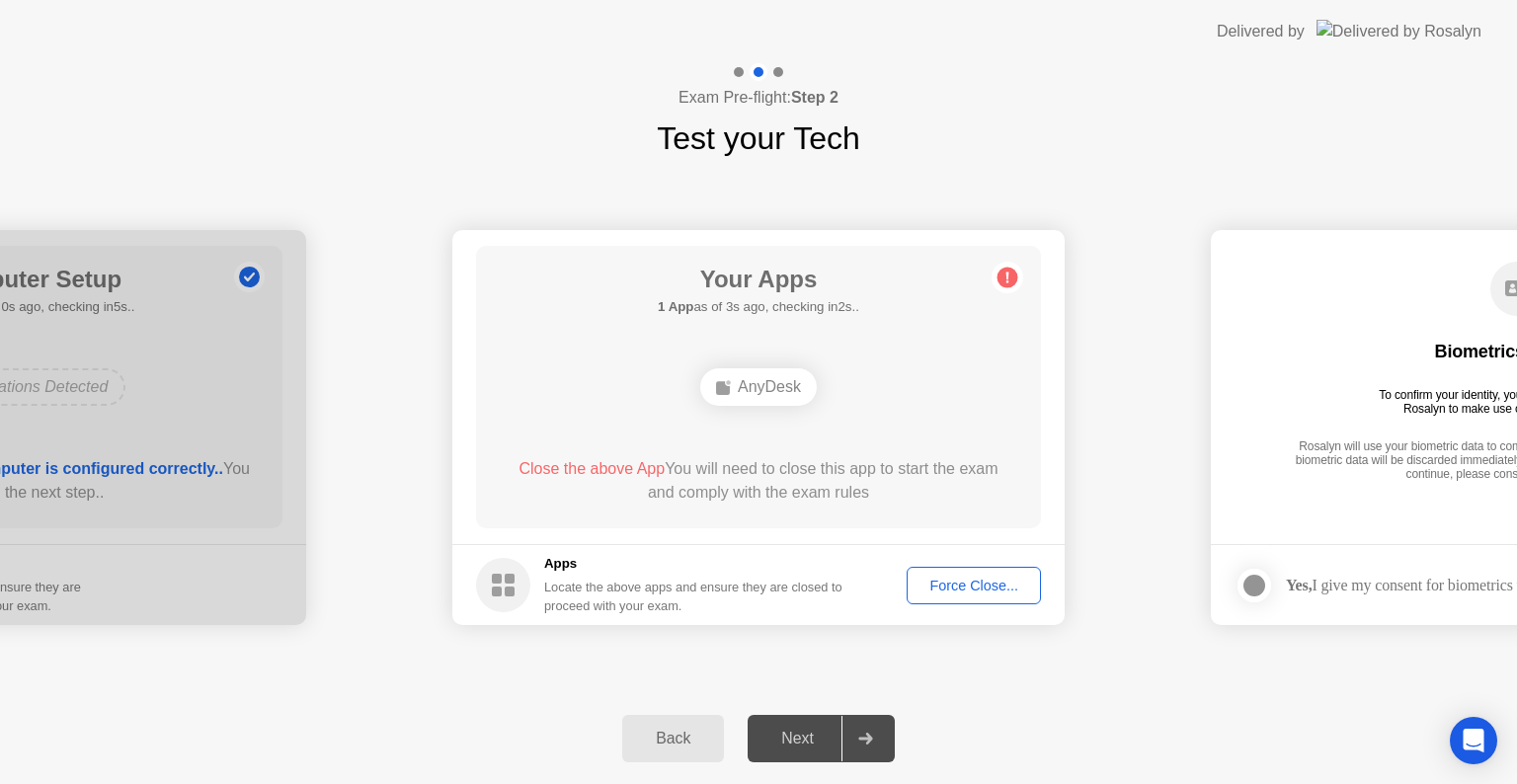 click on "Force Close..." 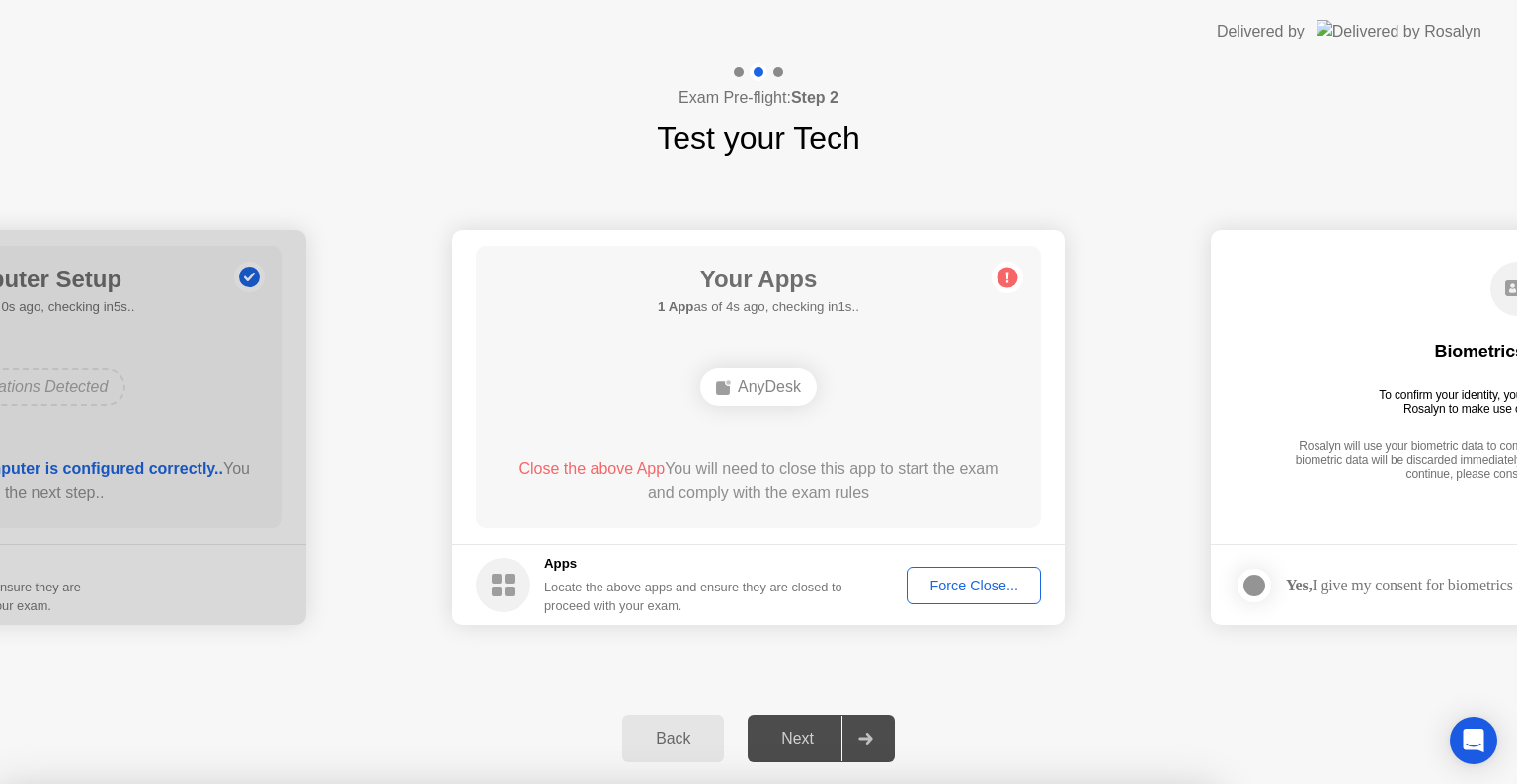 click on "Confirm" at bounding box center (673, 1057) 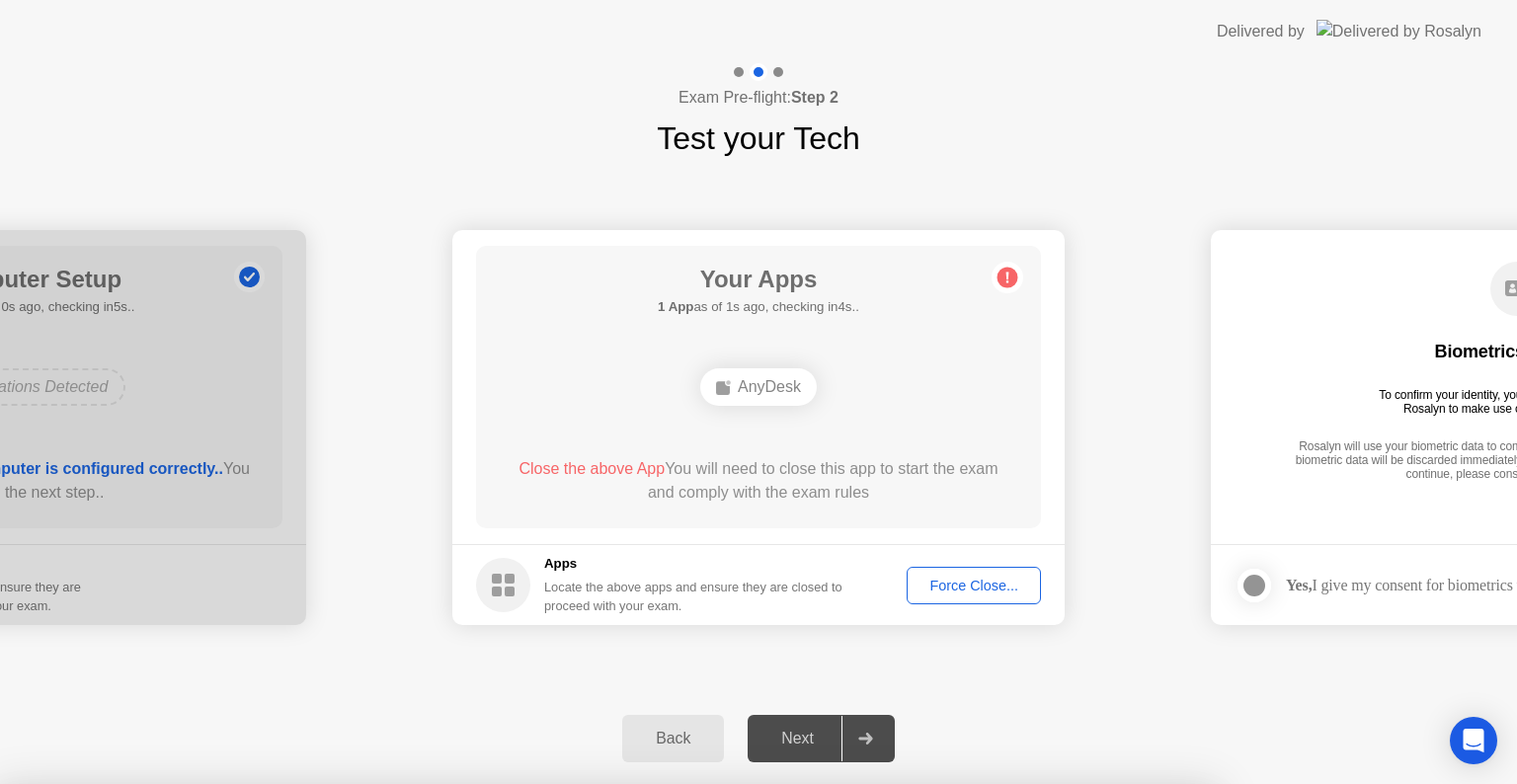 click on "Close" at bounding box center [526, 1019] 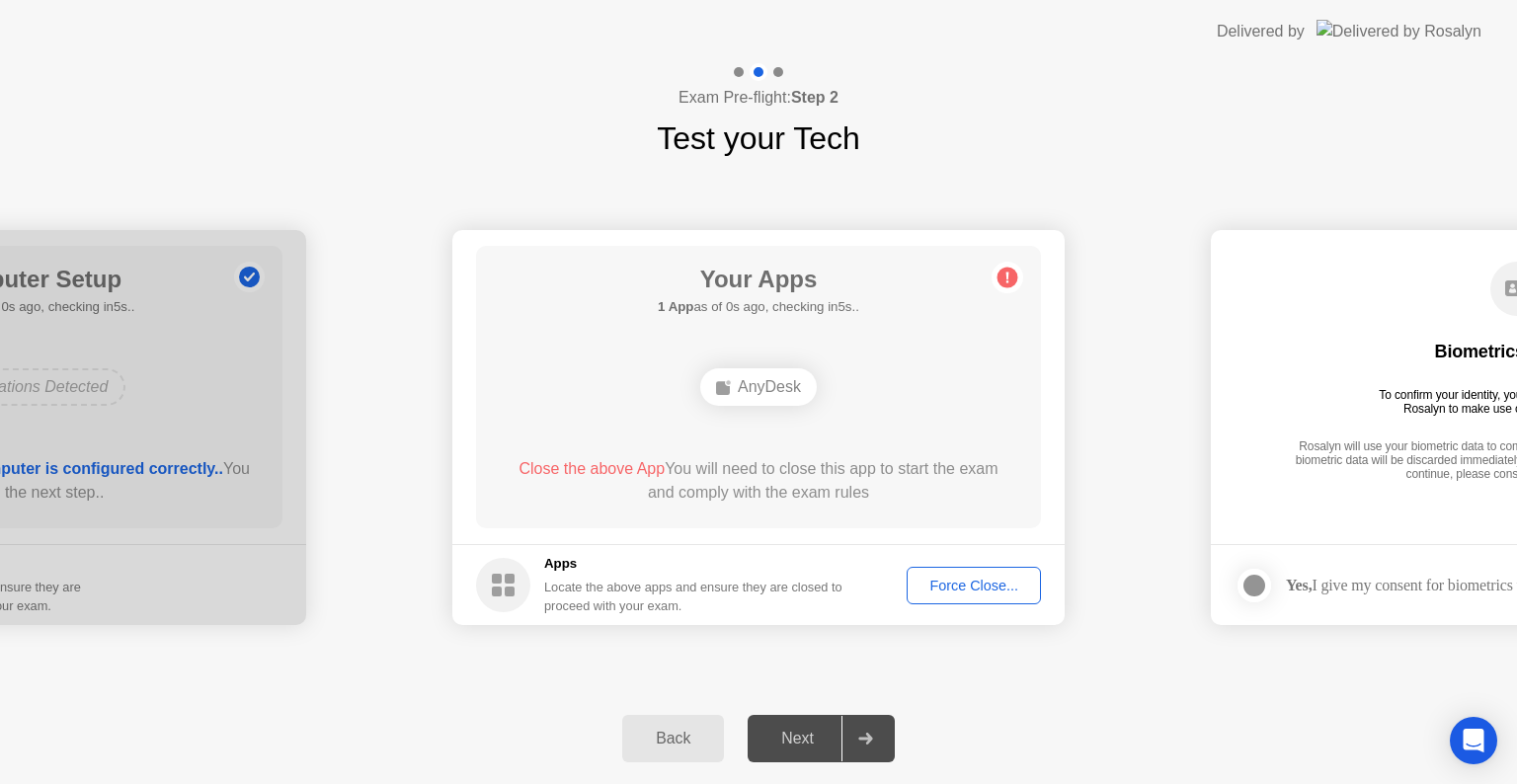 click on "Force Close..." 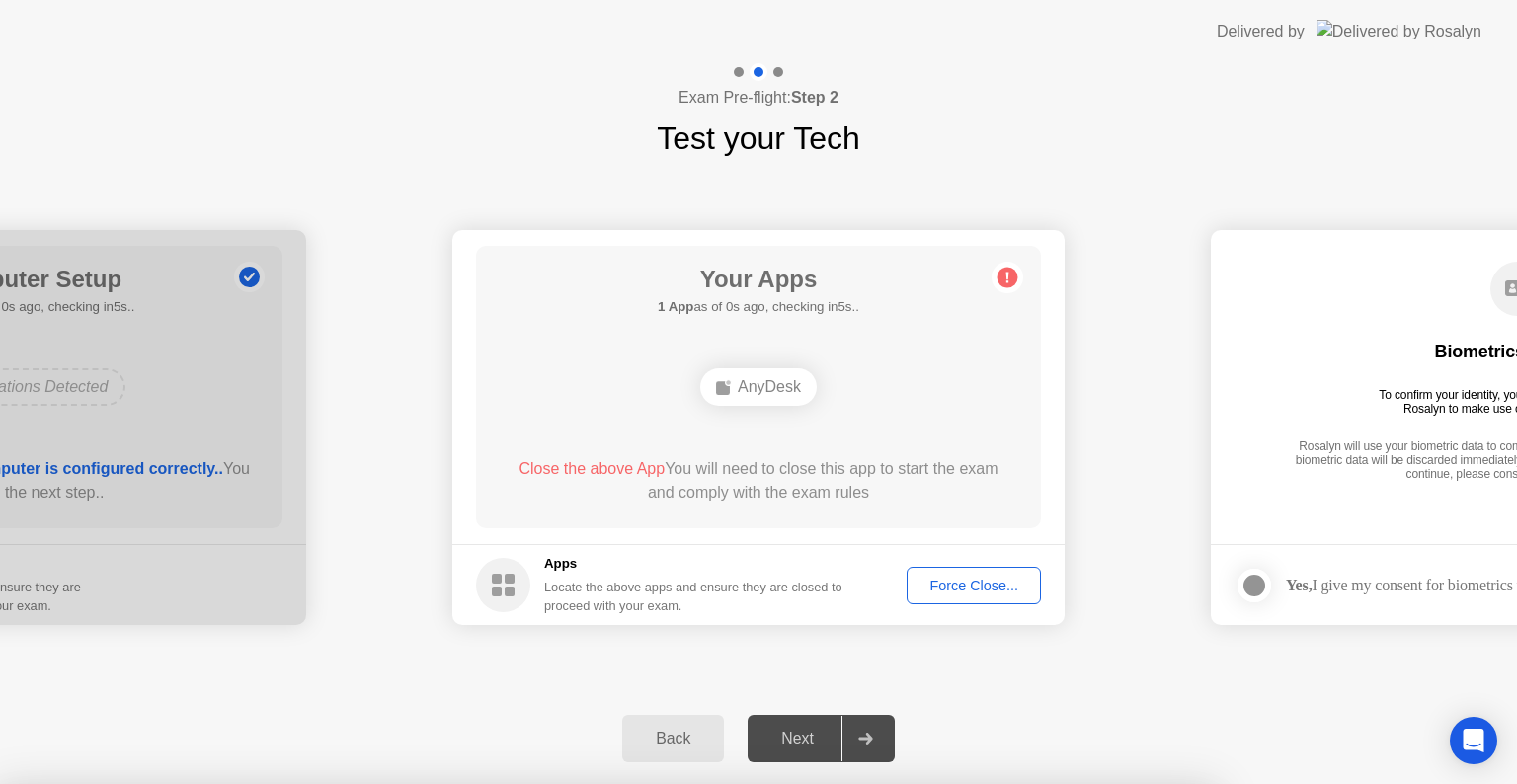 click on "Confirm" at bounding box center [673, 1057] 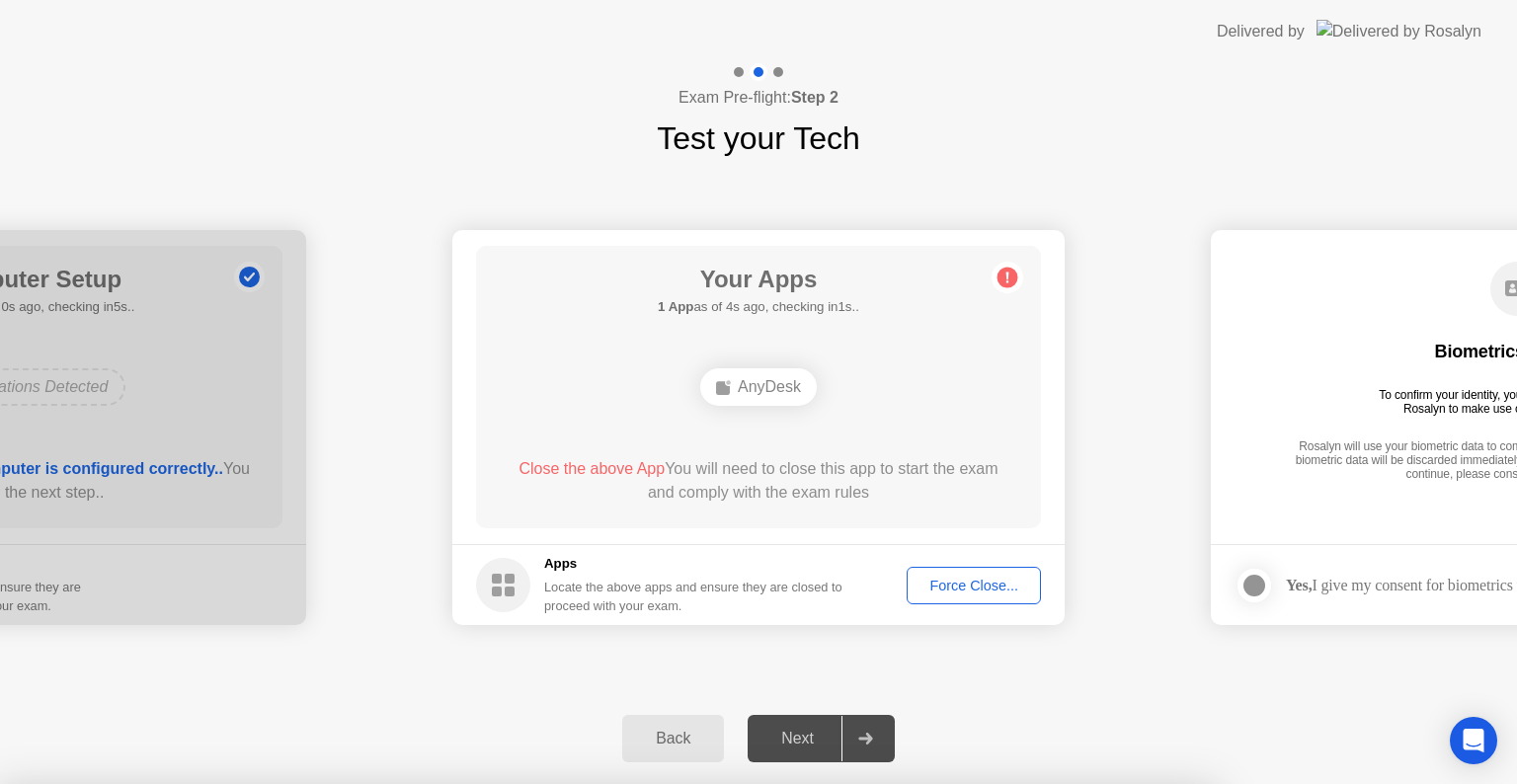 click on "Close" at bounding box center [526, 1019] 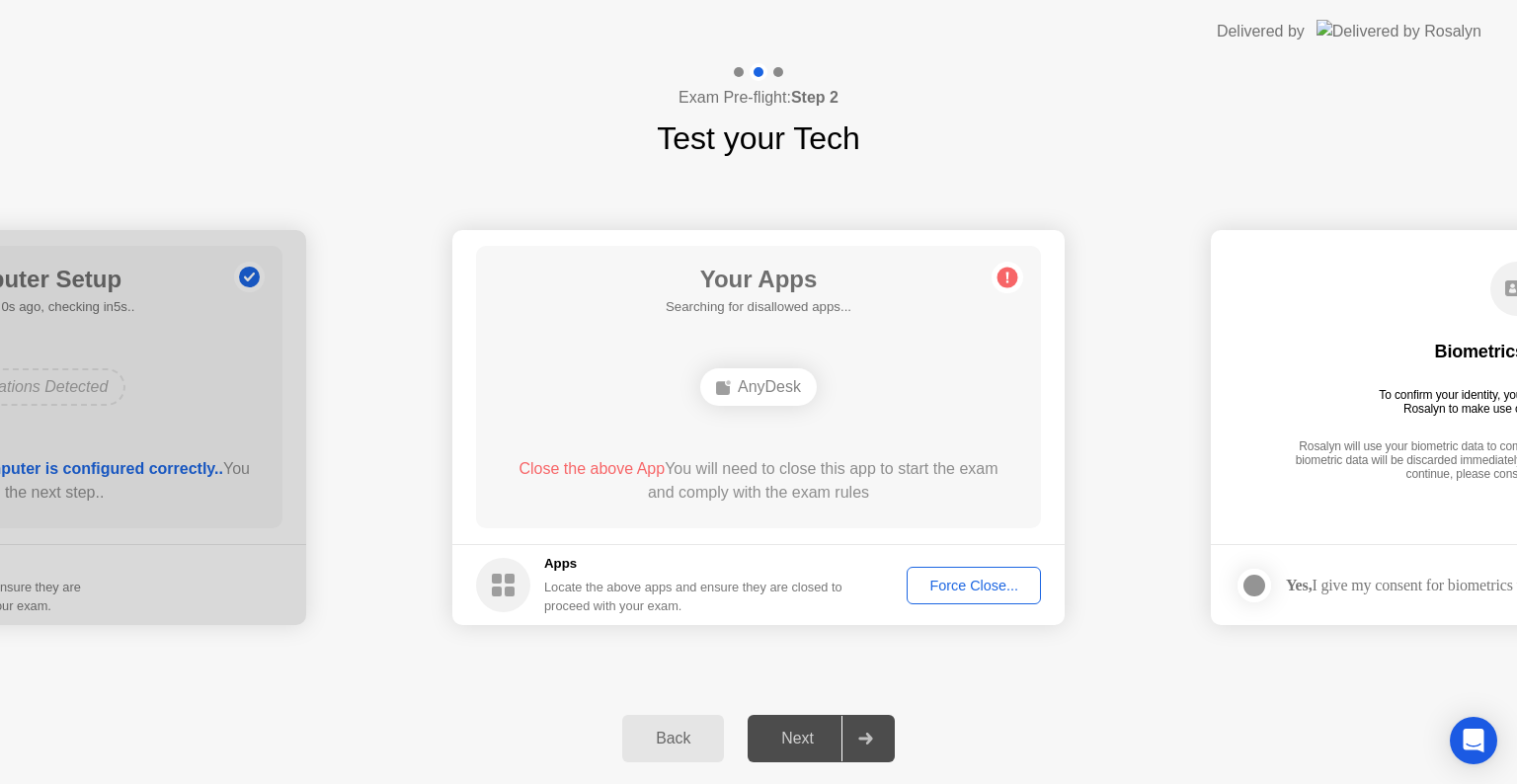 click on "Next" 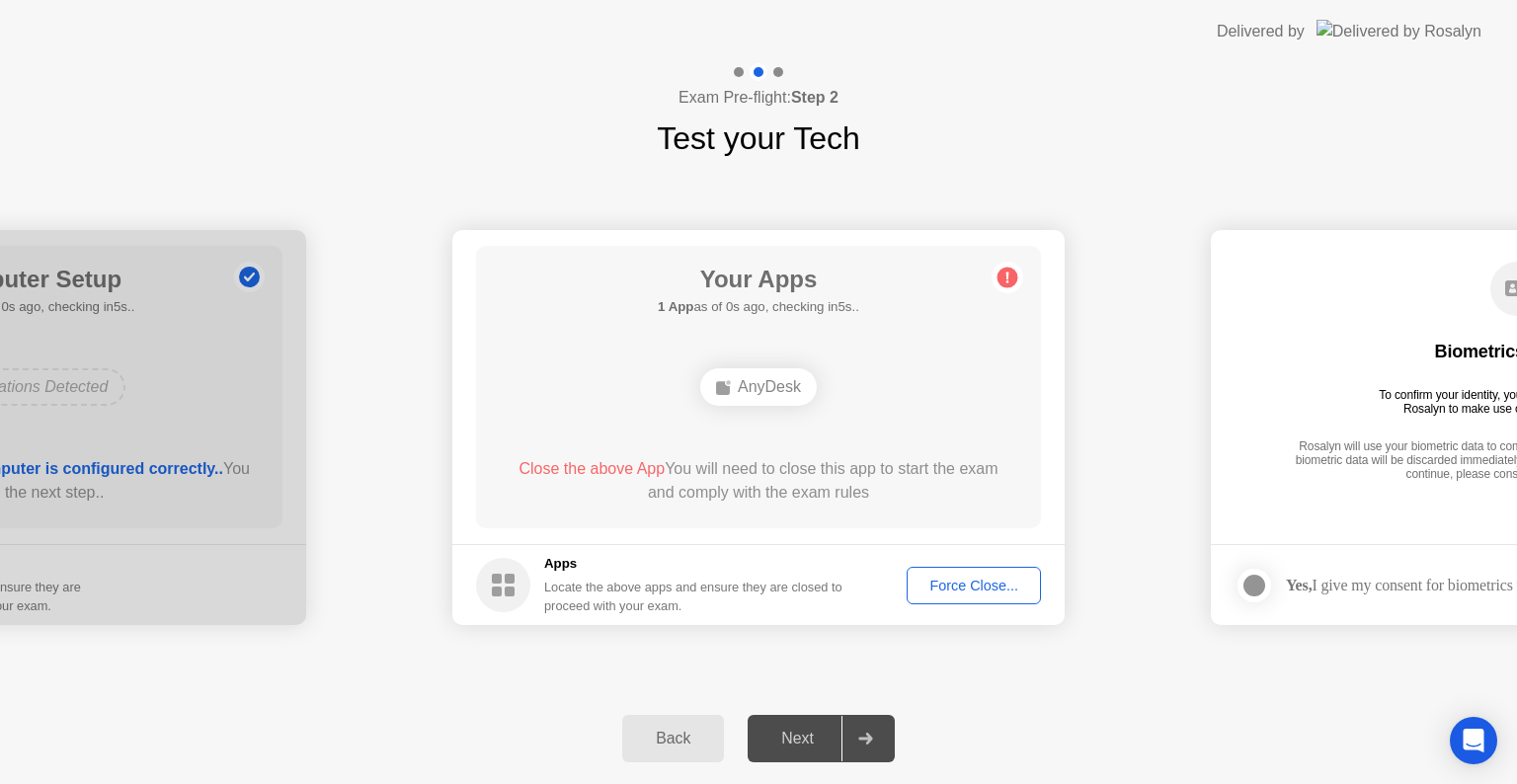 click on "Next" 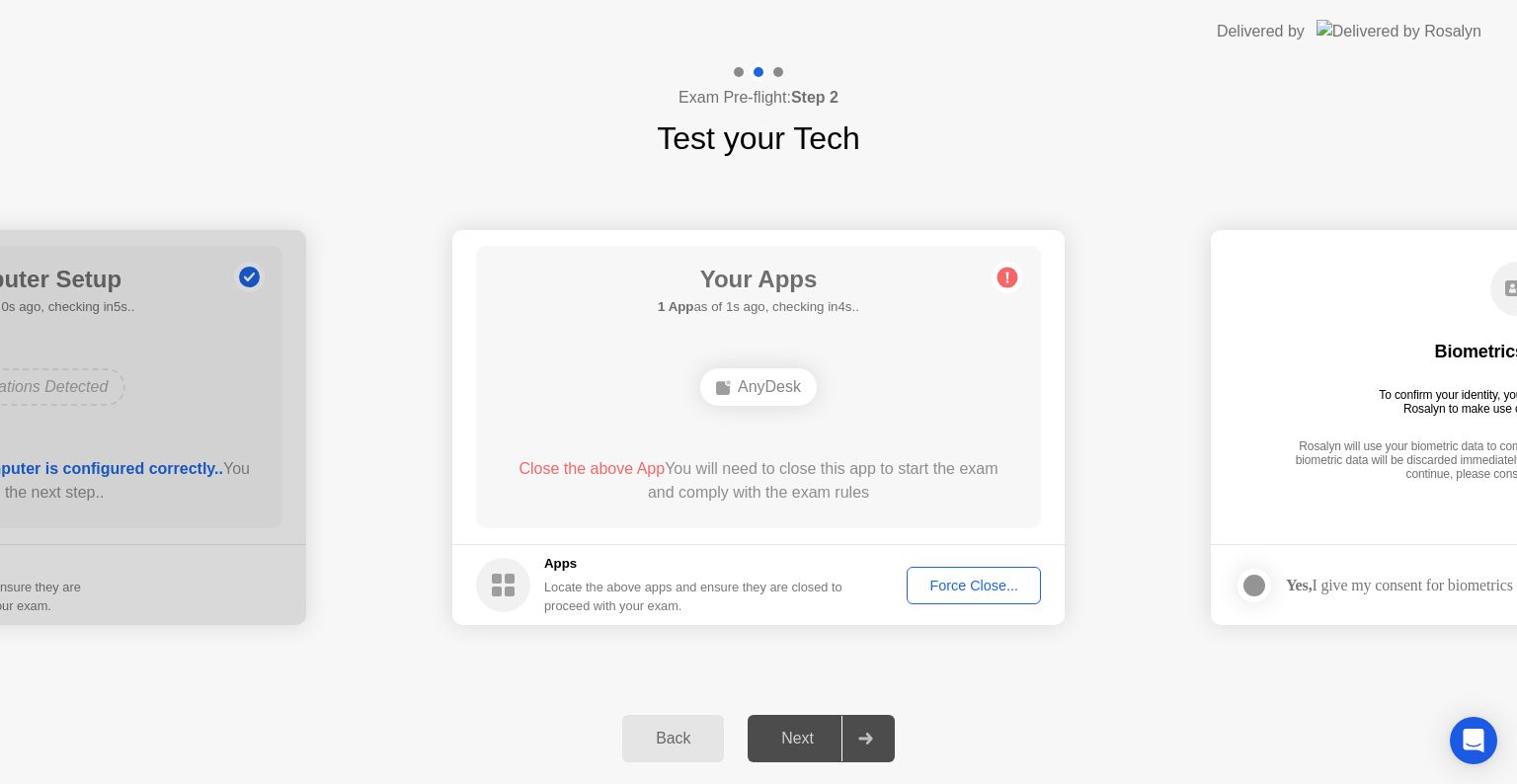 click 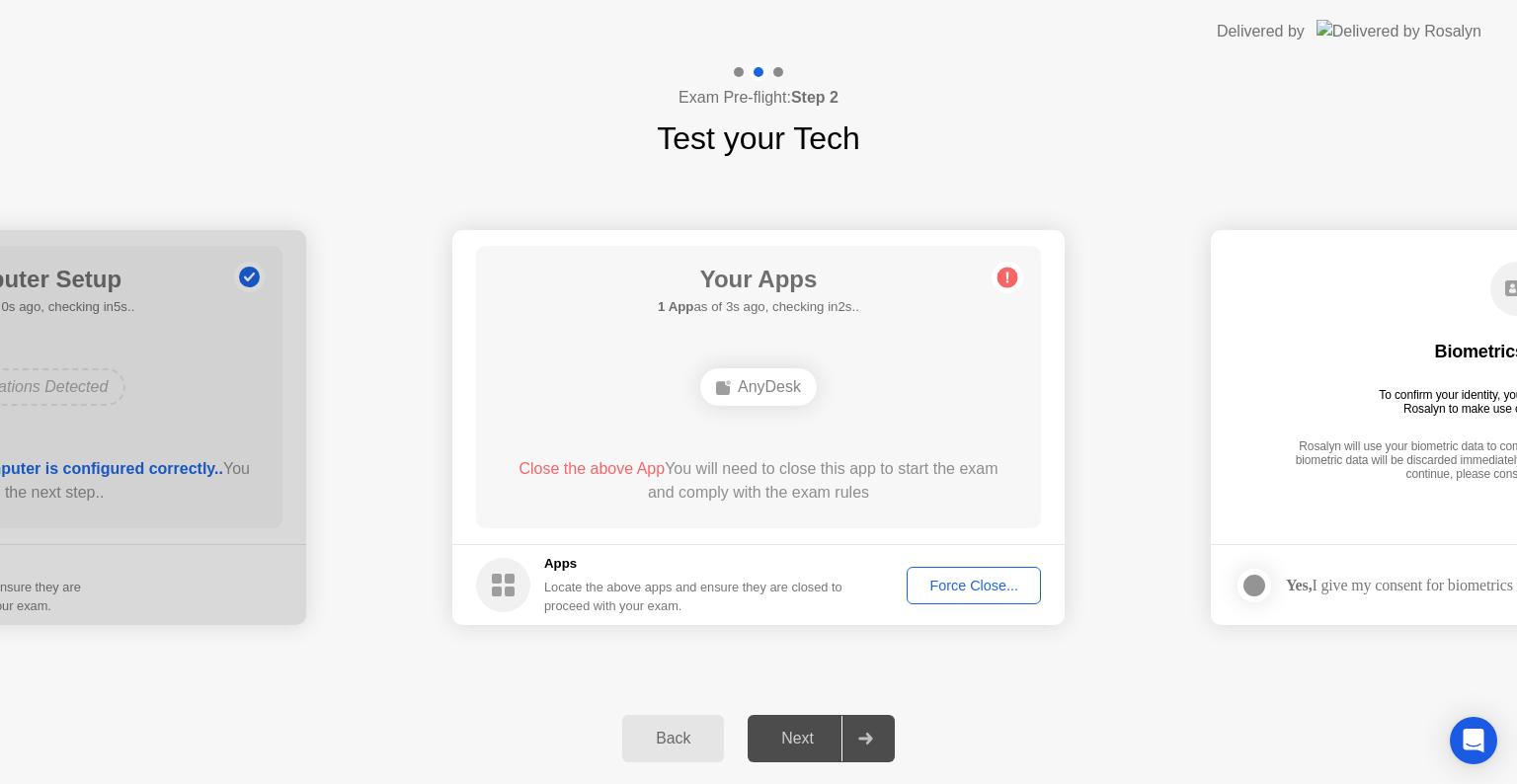 click on "Force Close..." 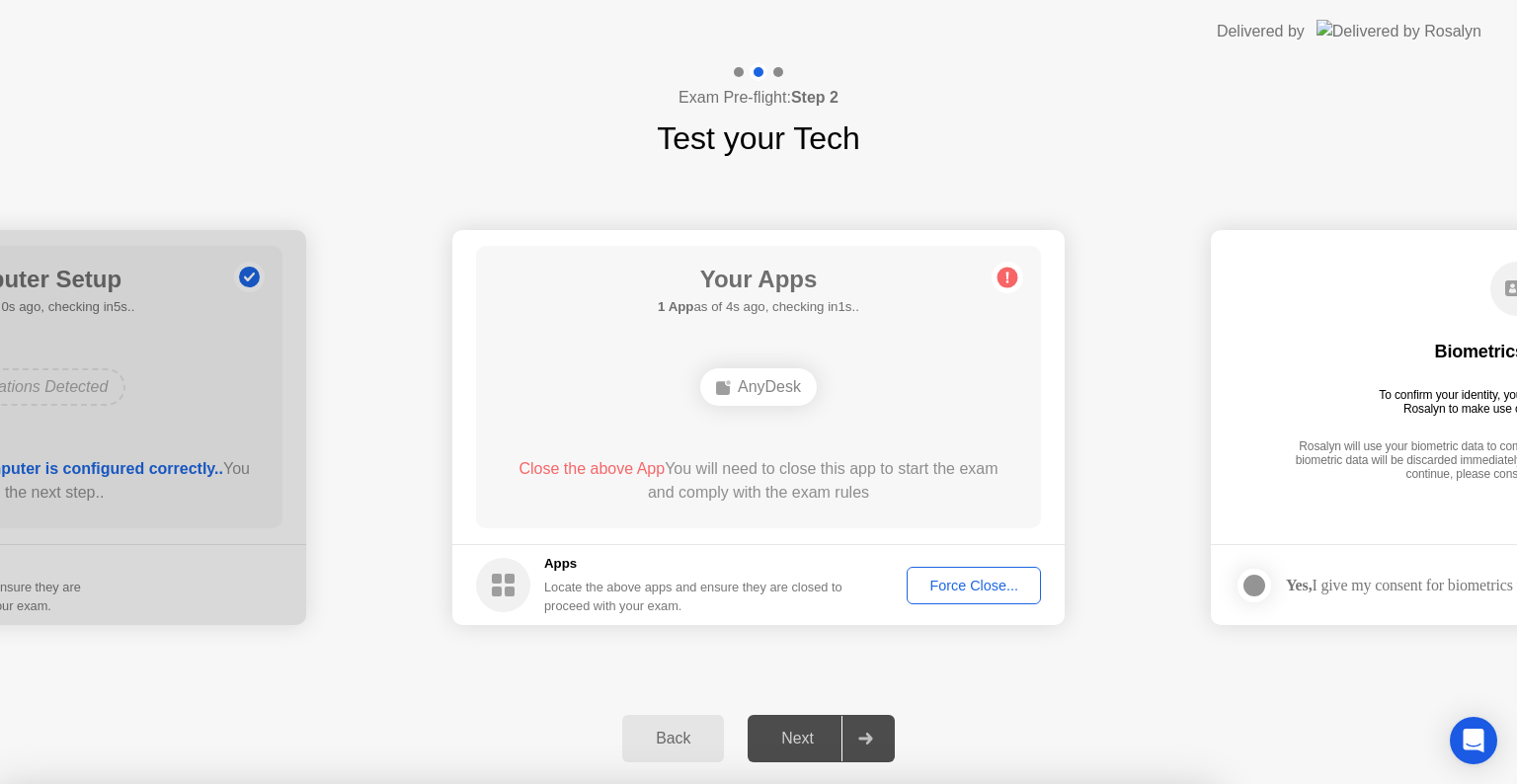 click on "Confirm" at bounding box center [673, 1057] 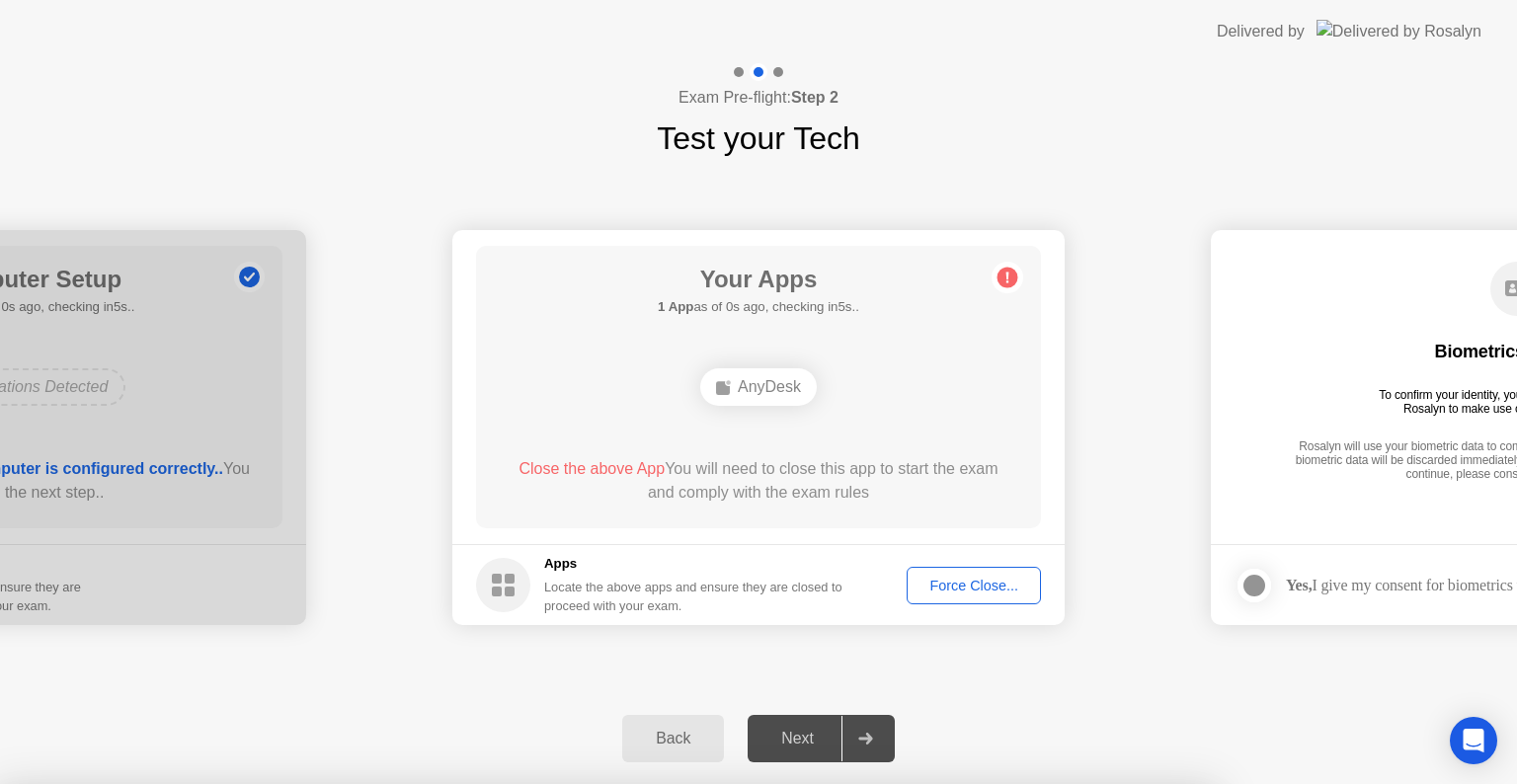 click on "Close" at bounding box center (526, 1019) 